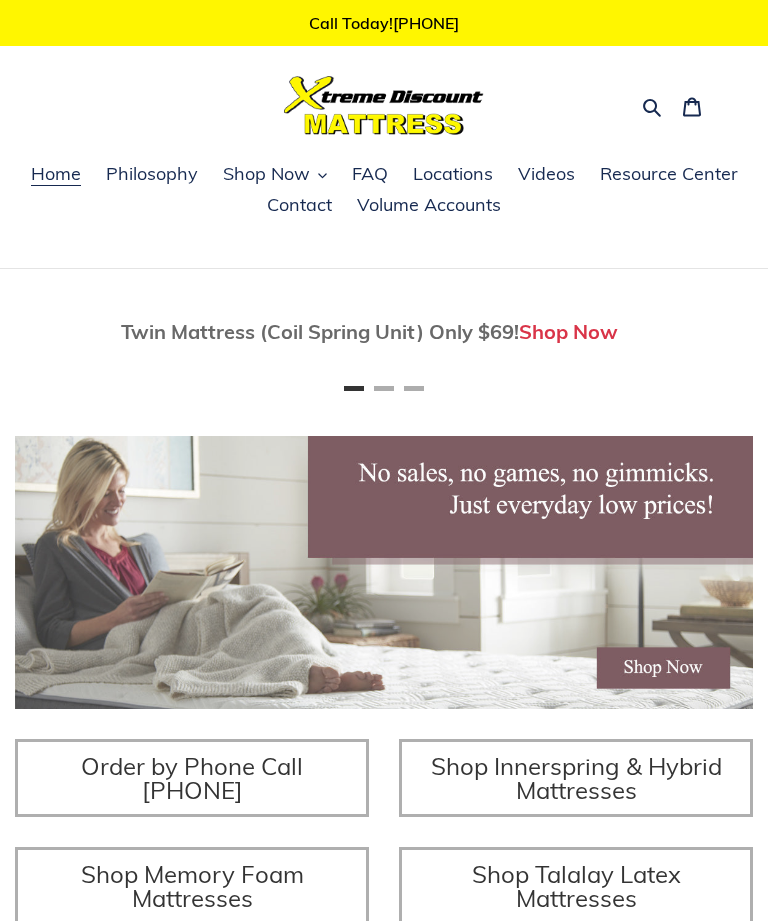 scroll, scrollTop: 0, scrollLeft: 0, axis: both 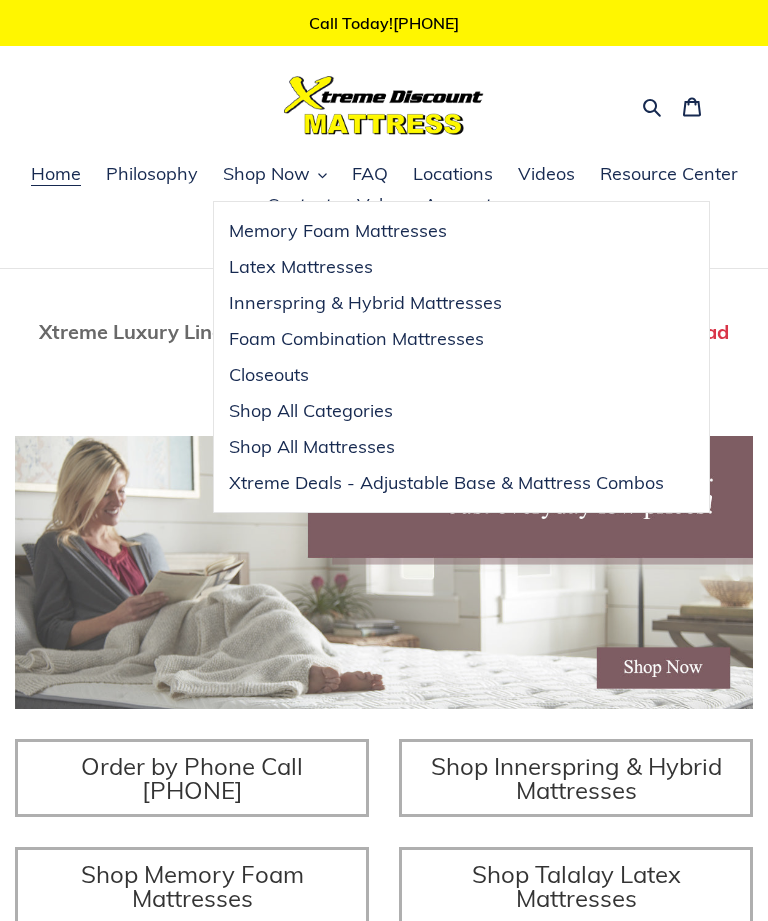 click on "Memory Foam Mattresses" at bounding box center [338, 231] 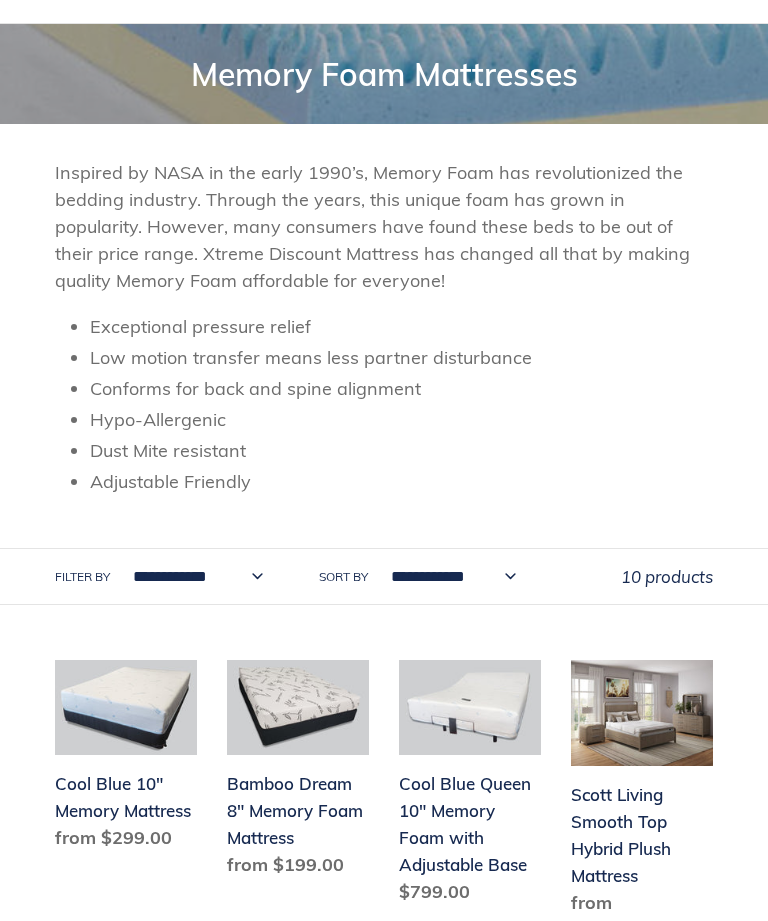 scroll, scrollTop: 0, scrollLeft: 0, axis: both 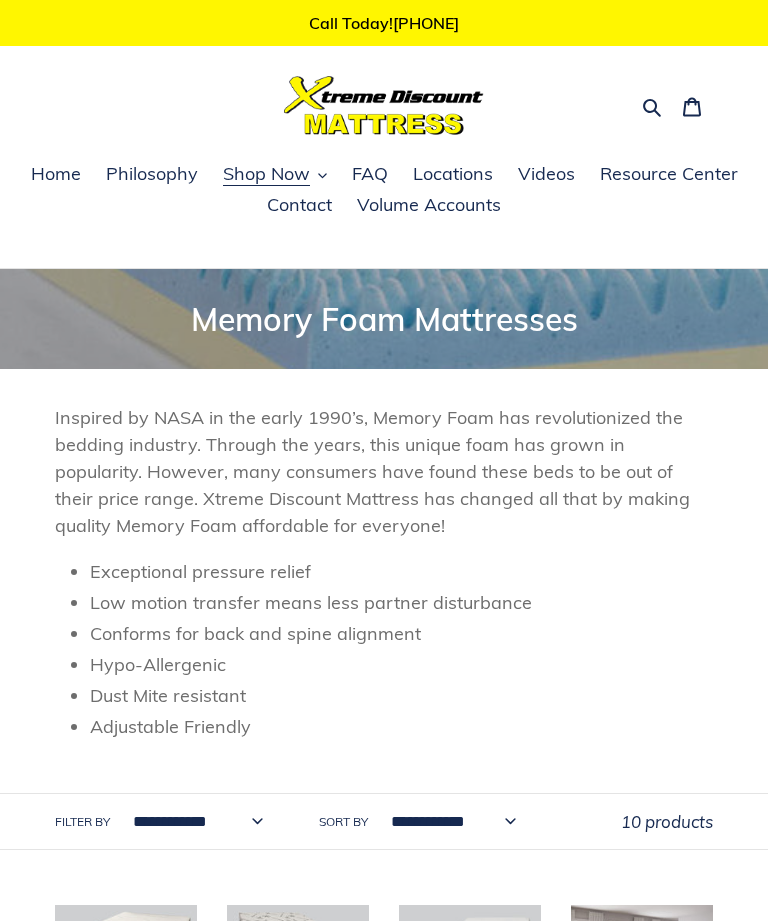 click 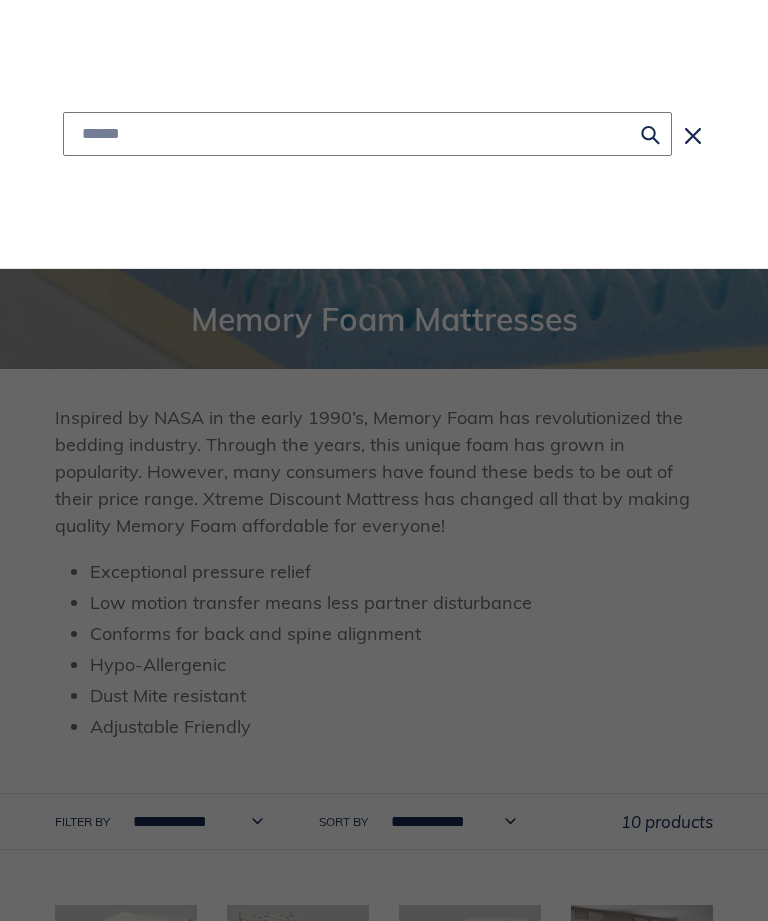 click at bounding box center [367, 134] 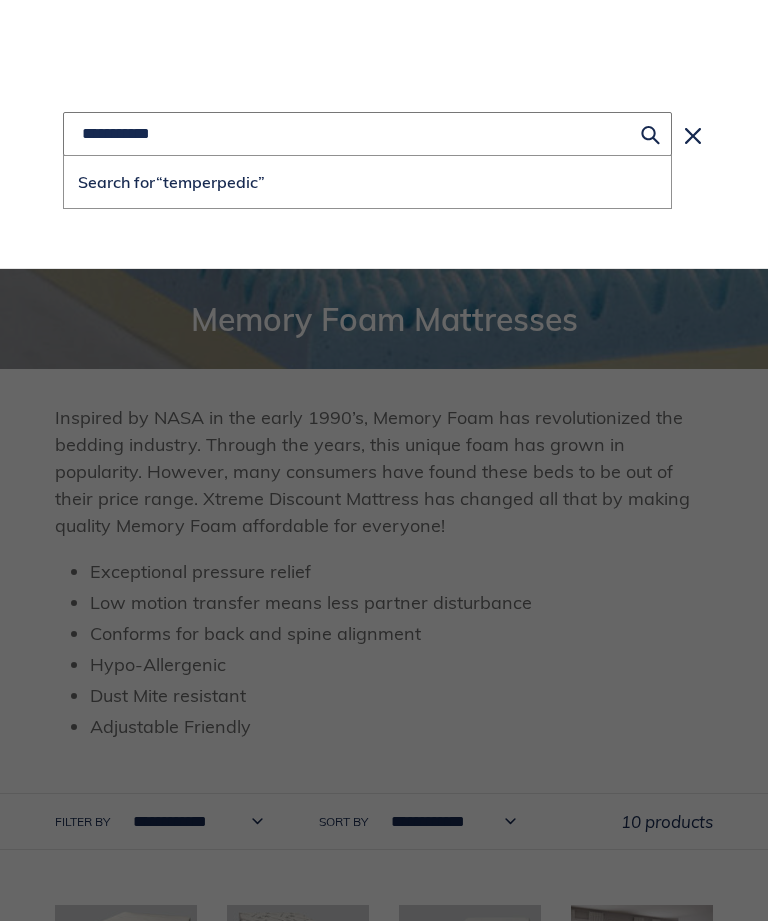 type on "**********" 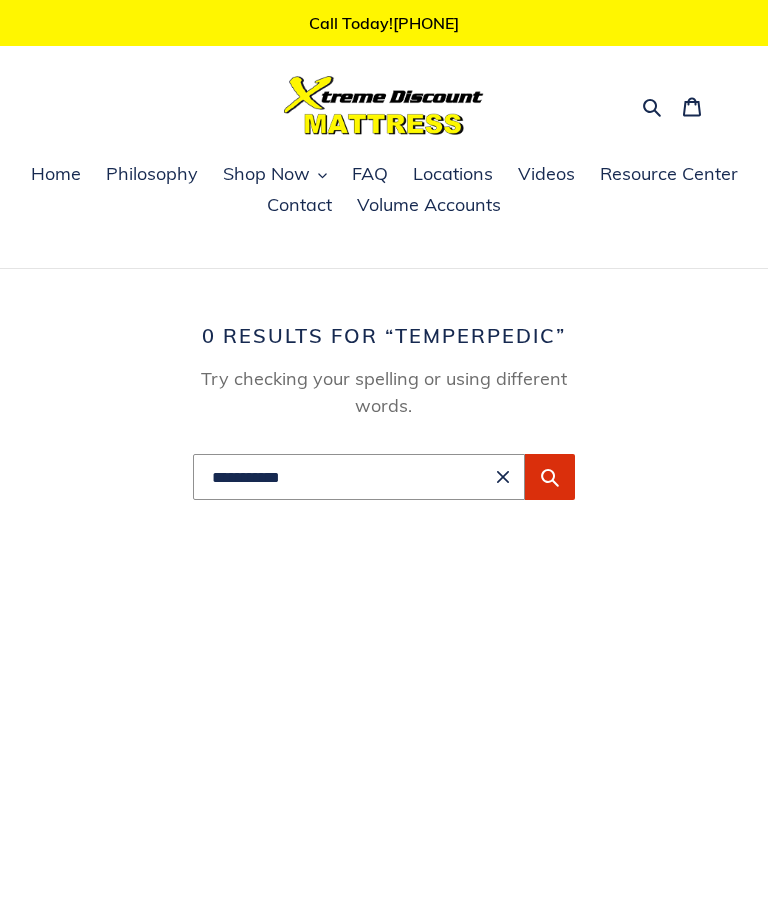 scroll, scrollTop: 0, scrollLeft: 0, axis: both 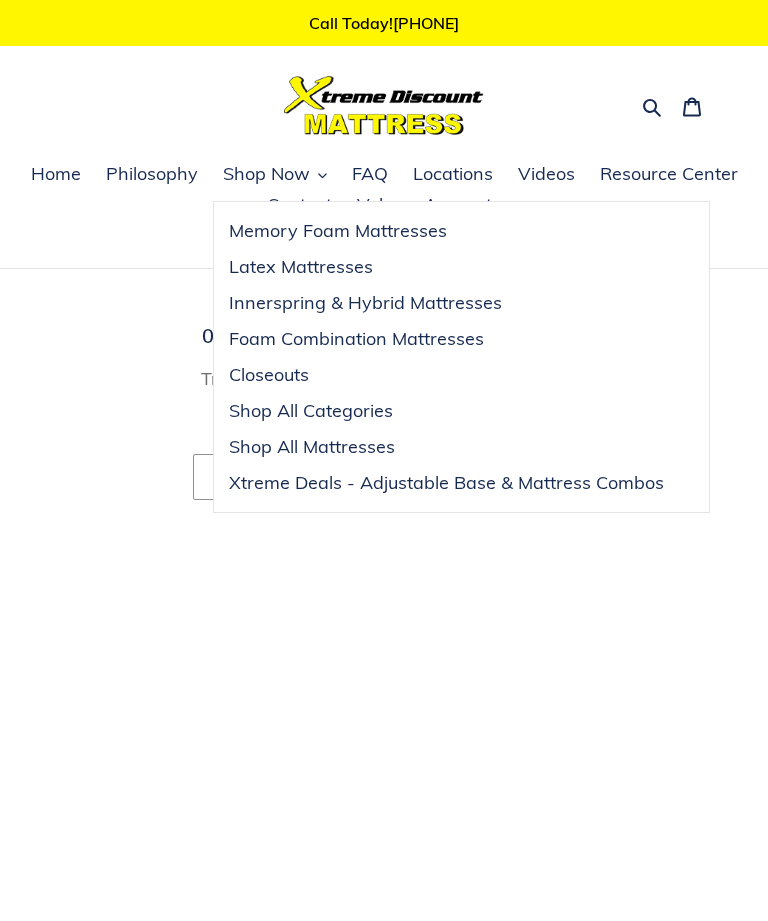 click on "Foam Combination Mattresses" at bounding box center (356, 339) 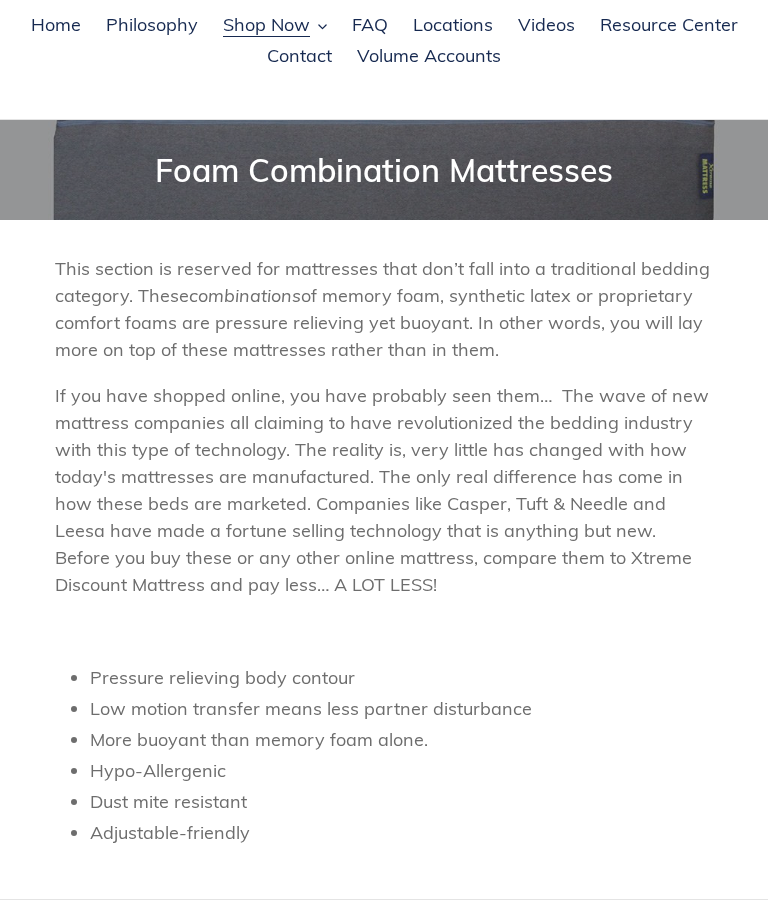scroll, scrollTop: 153, scrollLeft: 0, axis: vertical 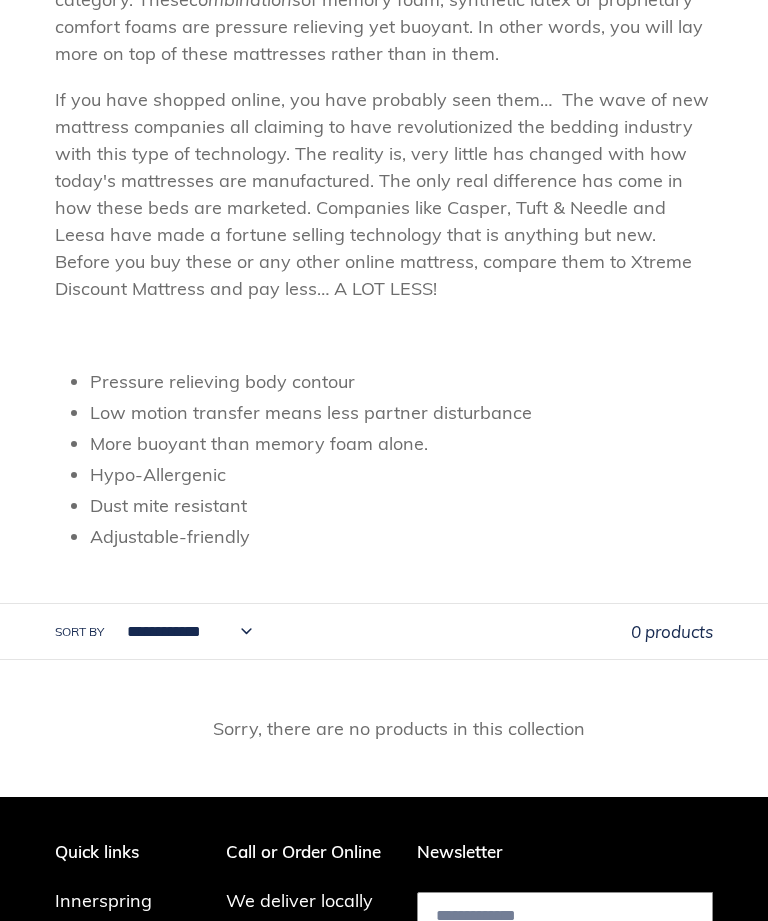 click on "**********" at bounding box center (184, 632) 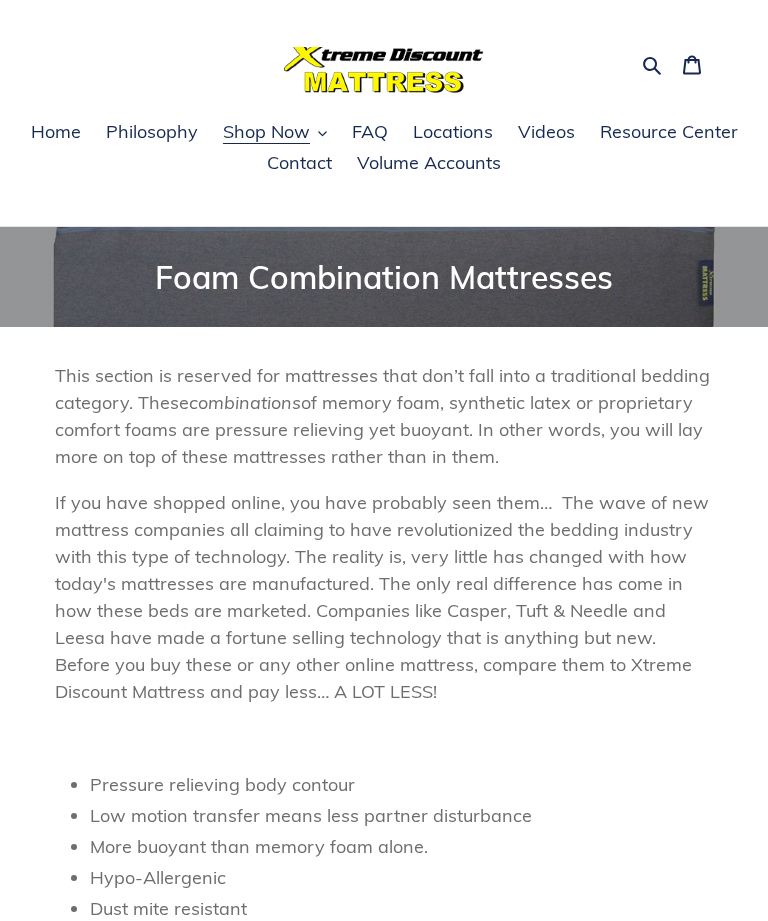 scroll, scrollTop: 0, scrollLeft: 0, axis: both 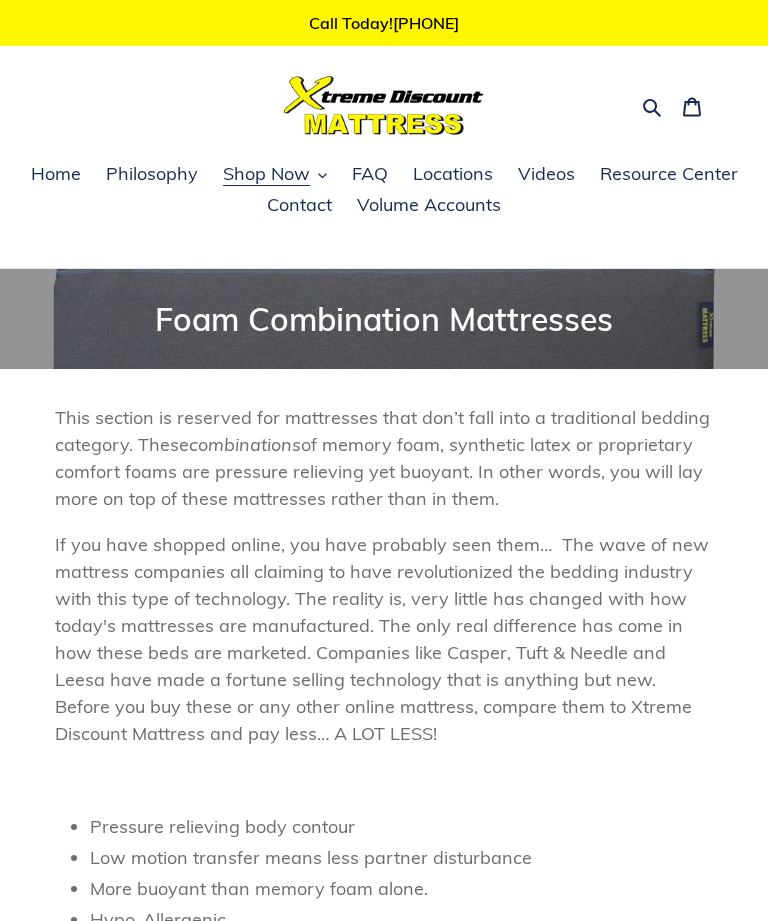 click on "Home" at bounding box center [56, 174] 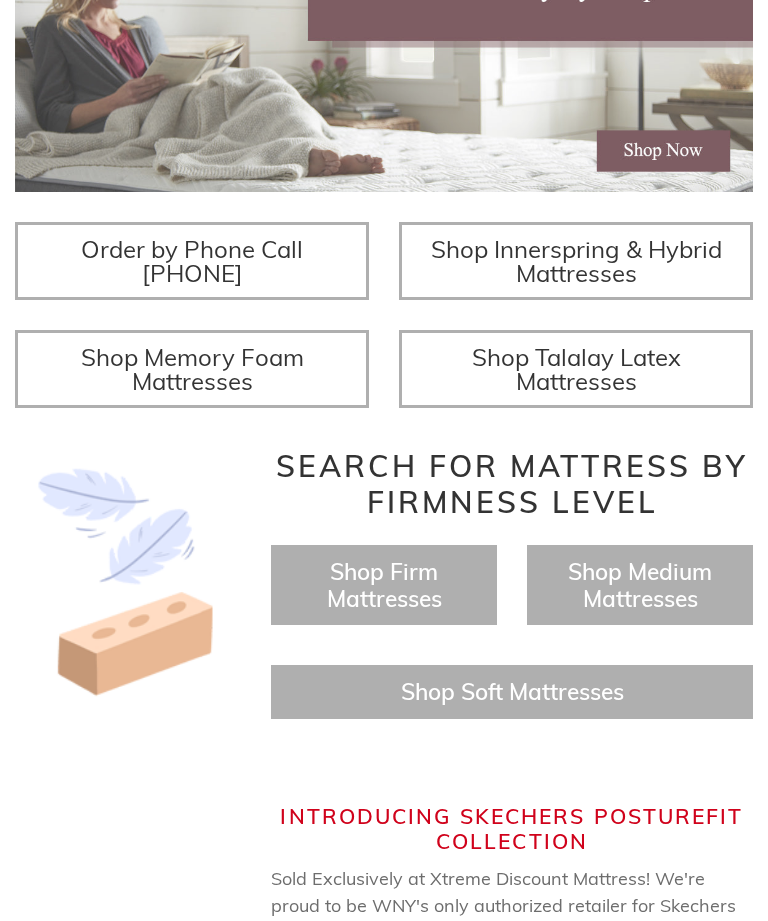 scroll, scrollTop: 533, scrollLeft: 0, axis: vertical 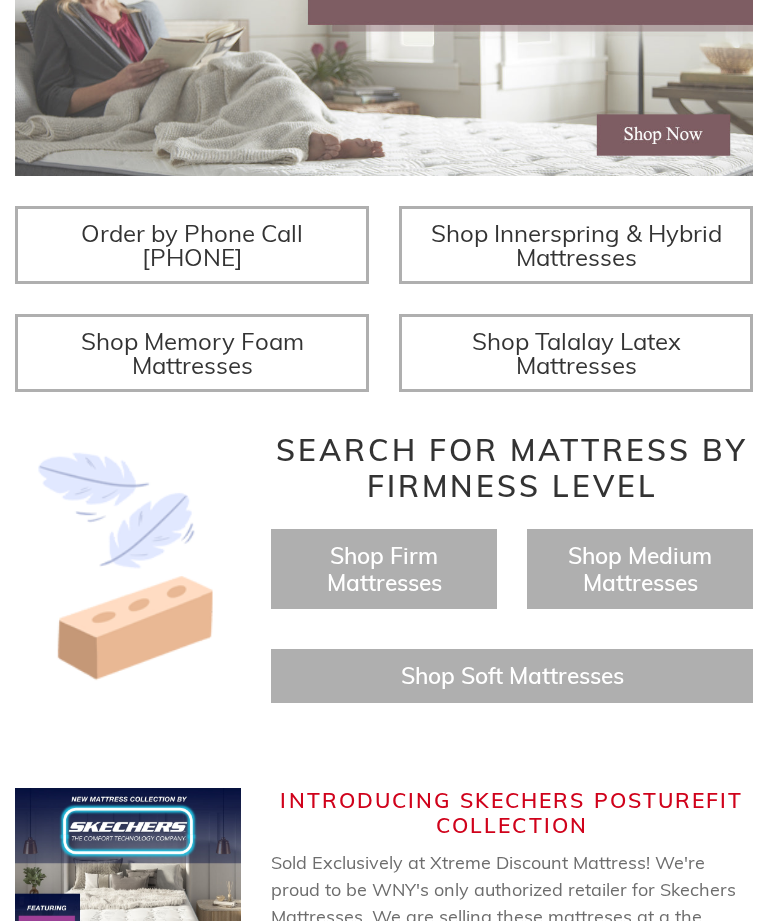 click on "Shop Memory Foam Mattresses" at bounding box center (192, 353) 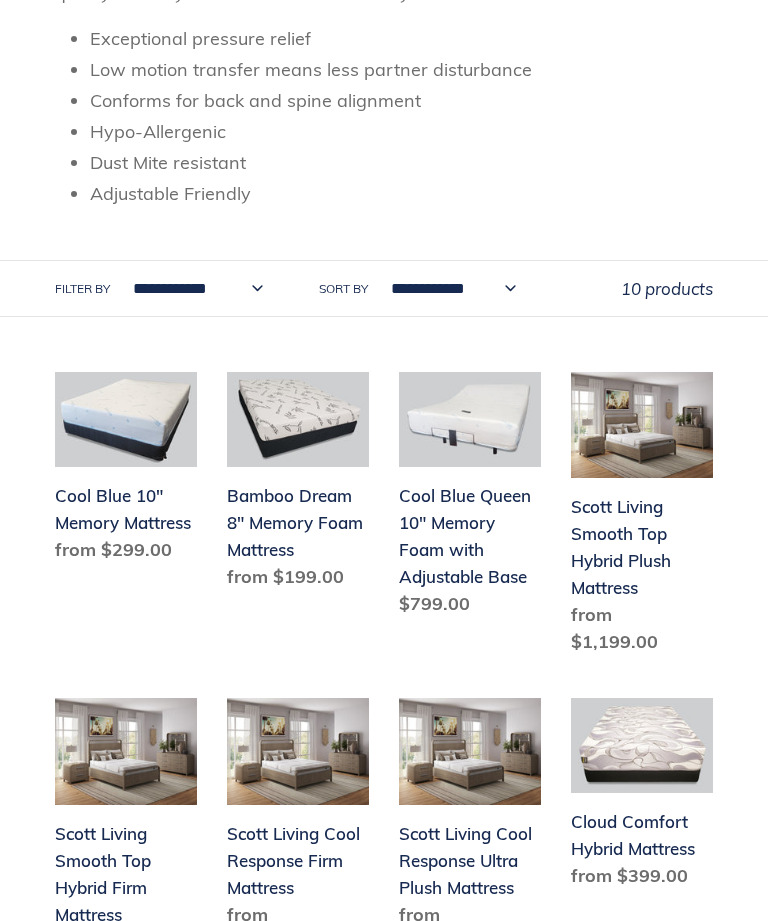 scroll, scrollTop: 533, scrollLeft: 0, axis: vertical 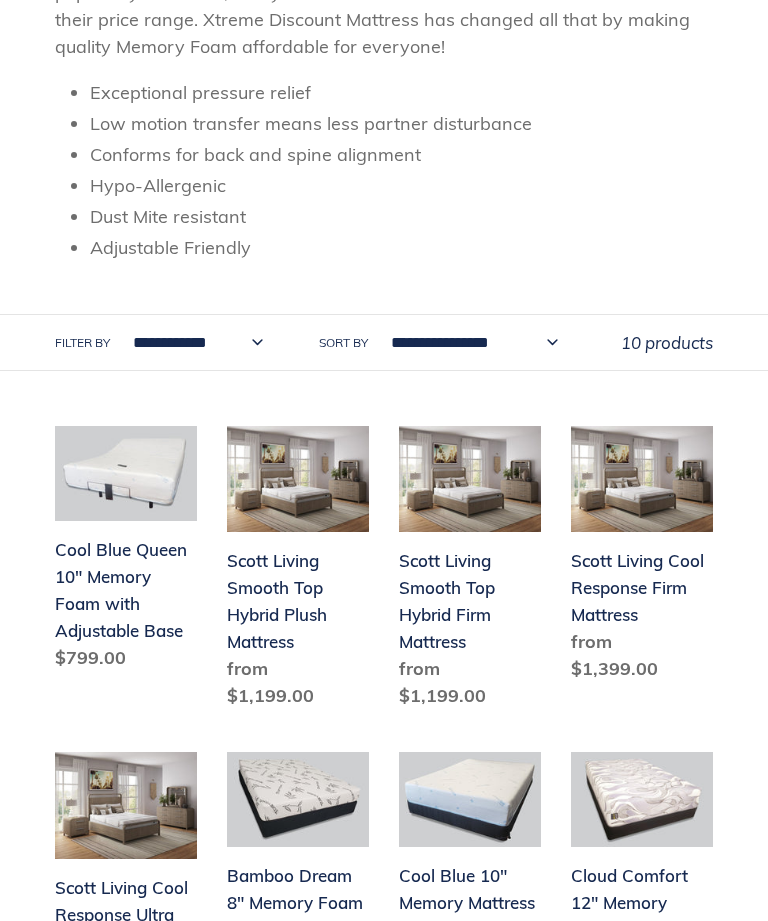 click on "Scott Living Smooth Top Hybrid Firm Mattress" at bounding box center [470, 572] 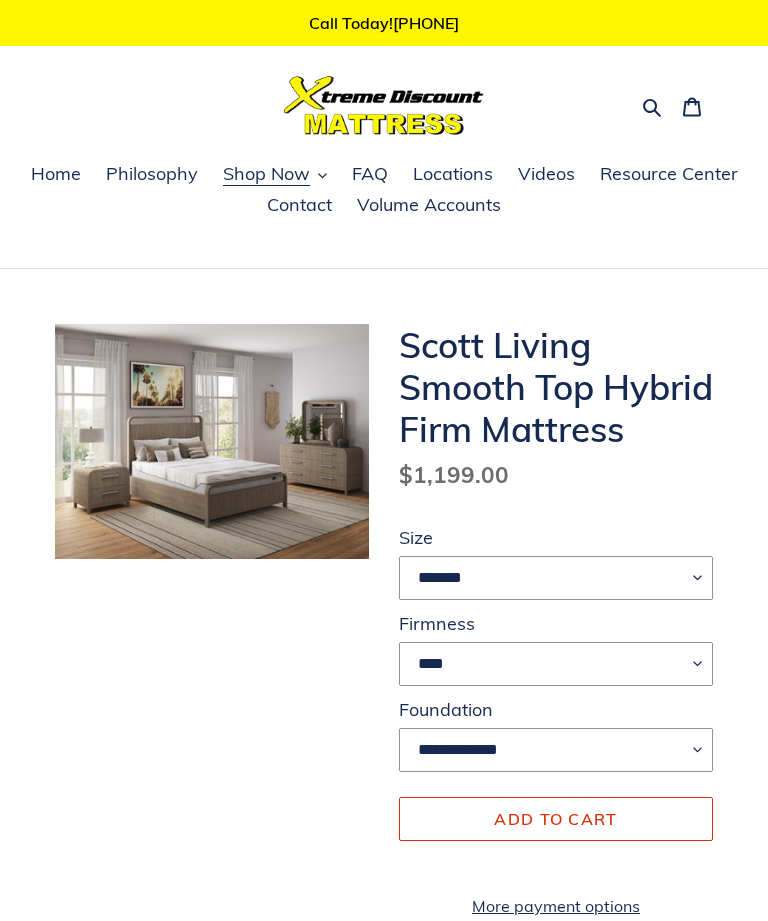 scroll, scrollTop: 0, scrollLeft: 0, axis: both 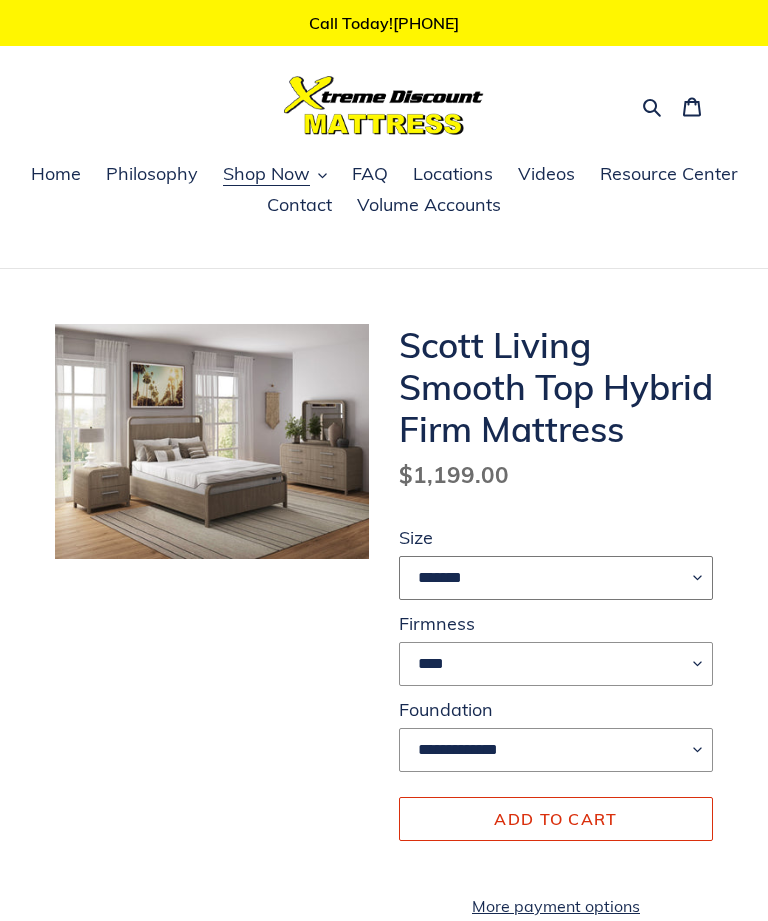click on "******* **** ***** ****" at bounding box center [556, 578] 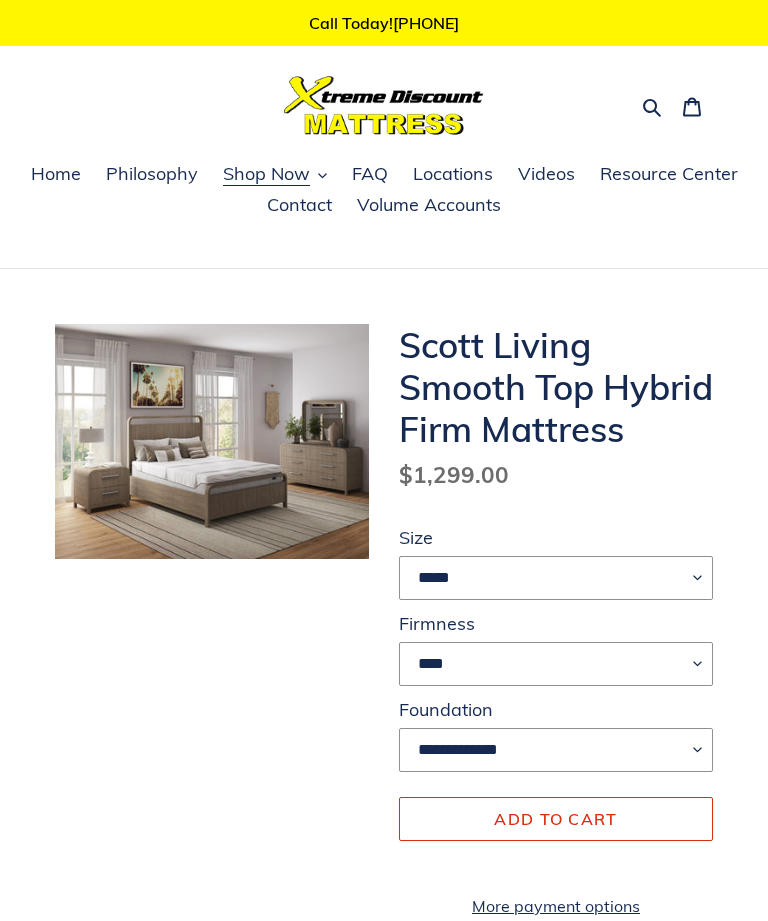 click on "****" at bounding box center (556, 664) 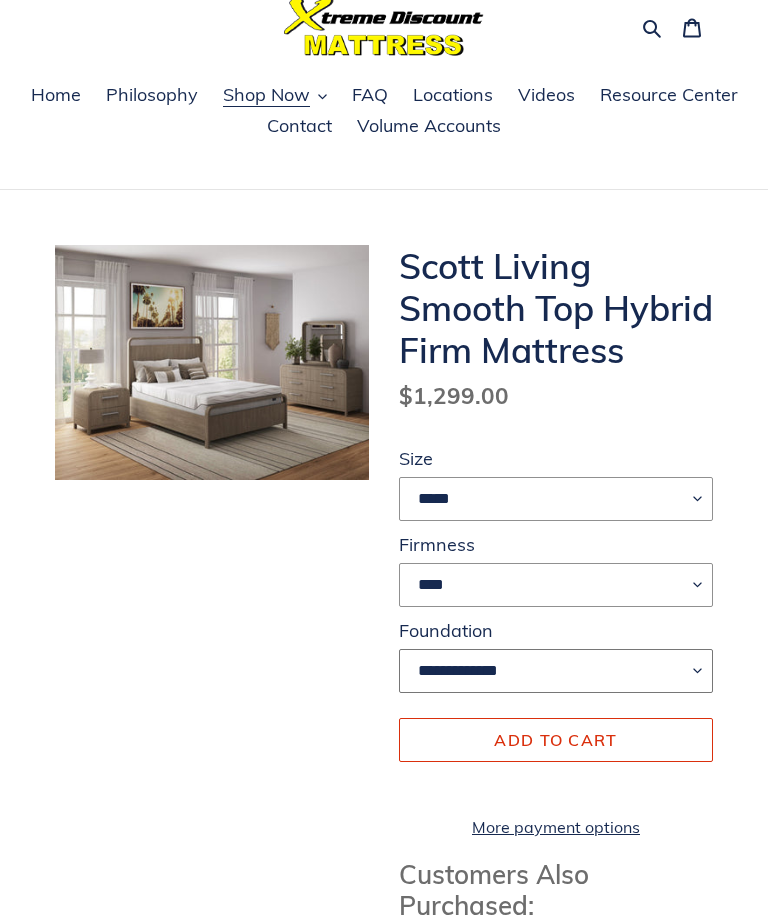 scroll, scrollTop: 0, scrollLeft: 0, axis: both 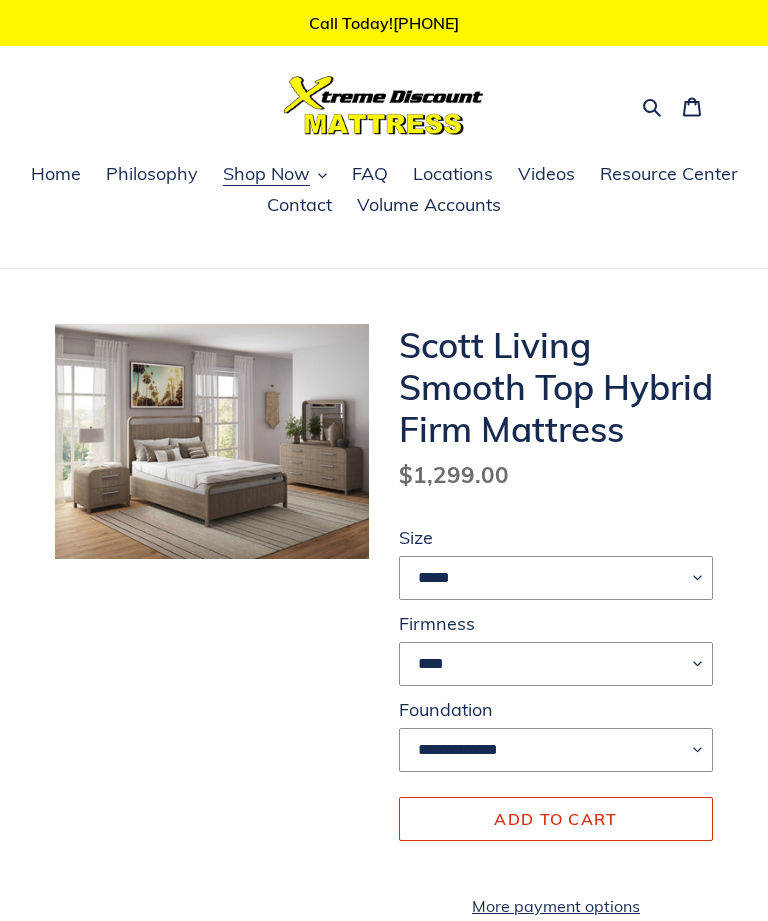 click on "Shop Now" at bounding box center (266, 174) 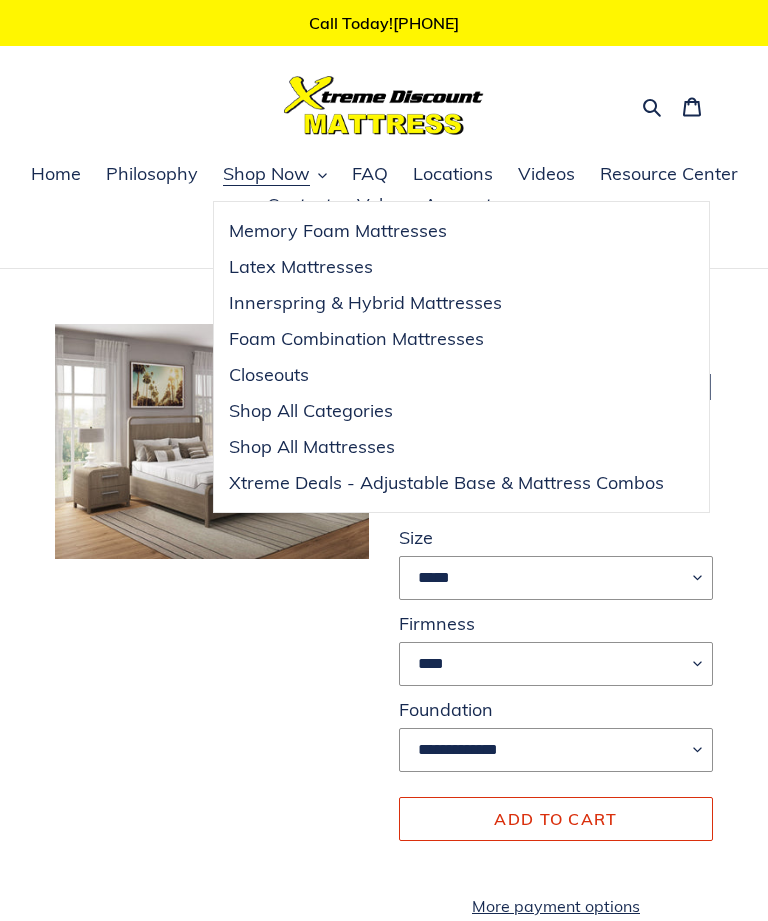 click on "Shop All Categories" at bounding box center [311, 411] 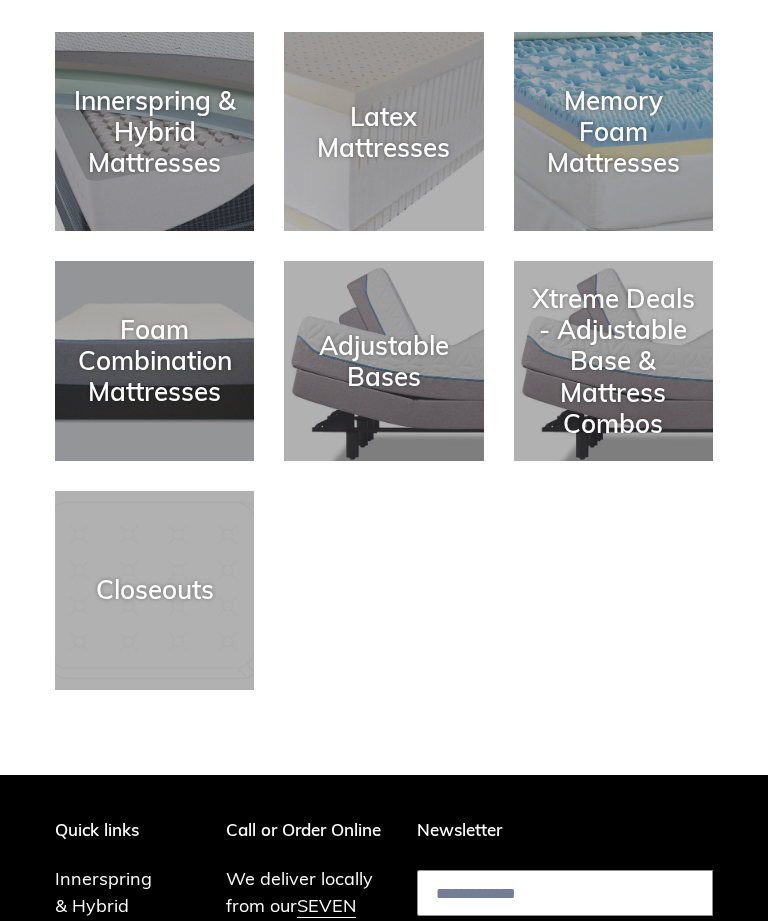 scroll, scrollTop: 378, scrollLeft: 0, axis: vertical 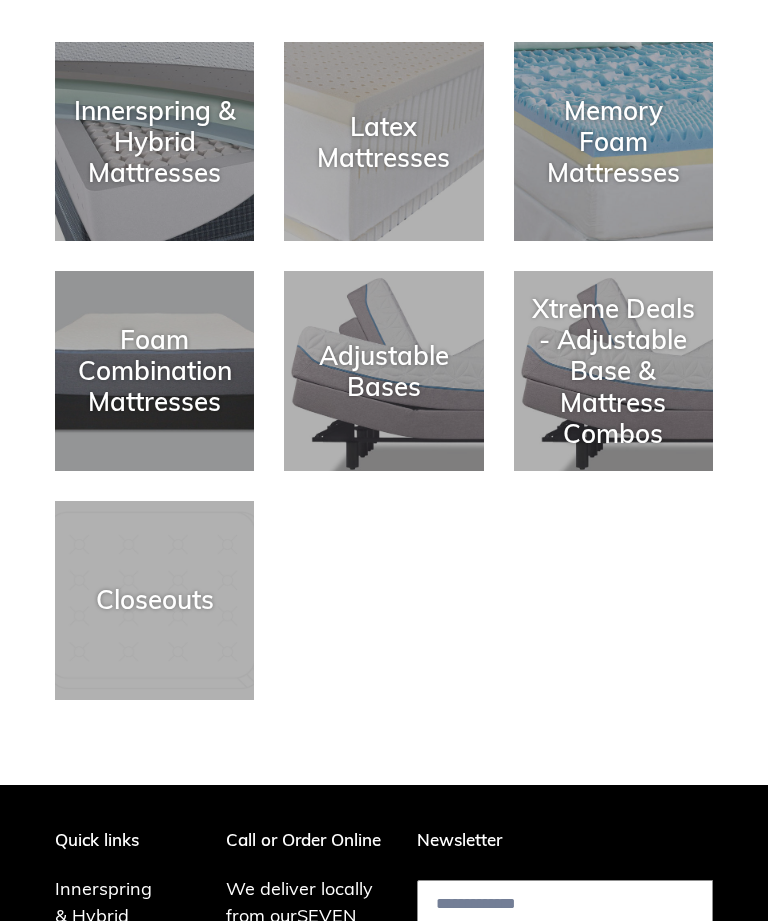 click on "Xtreme Deals - Adjustable Base & Mattress Combos" at bounding box center (613, 372) 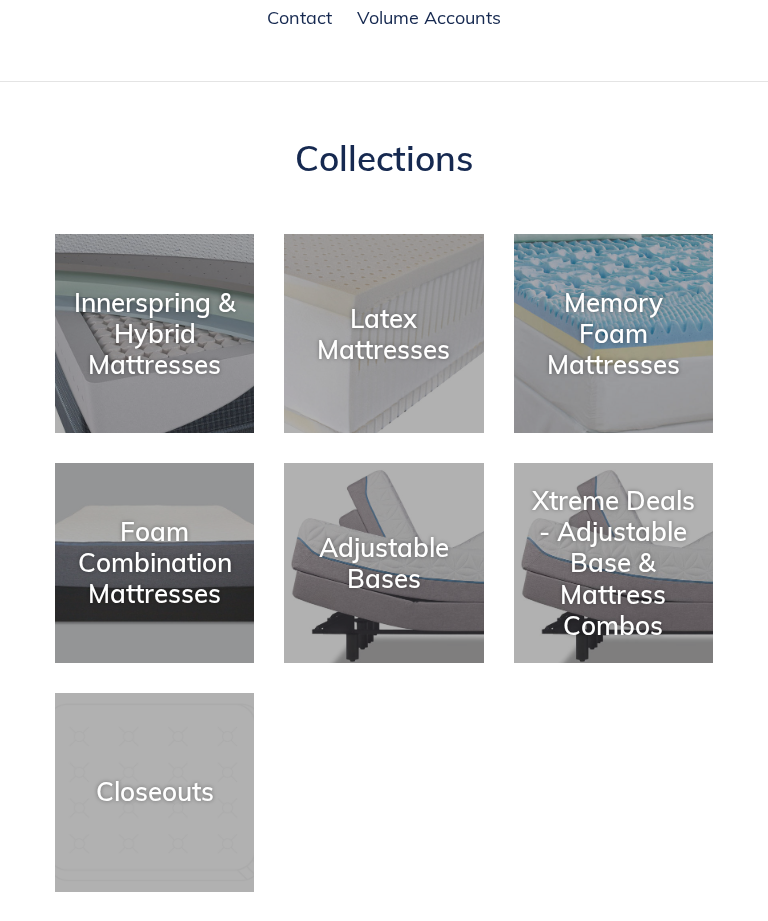 click on "Foam Combination Mattresses" at bounding box center (154, 563) 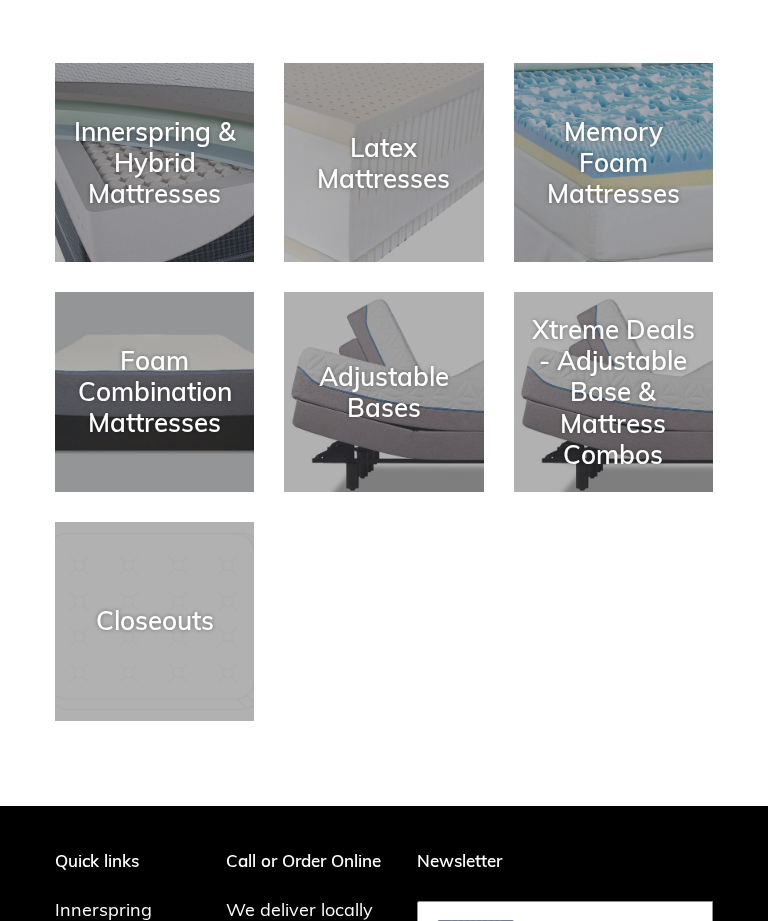 scroll, scrollTop: 336, scrollLeft: 0, axis: vertical 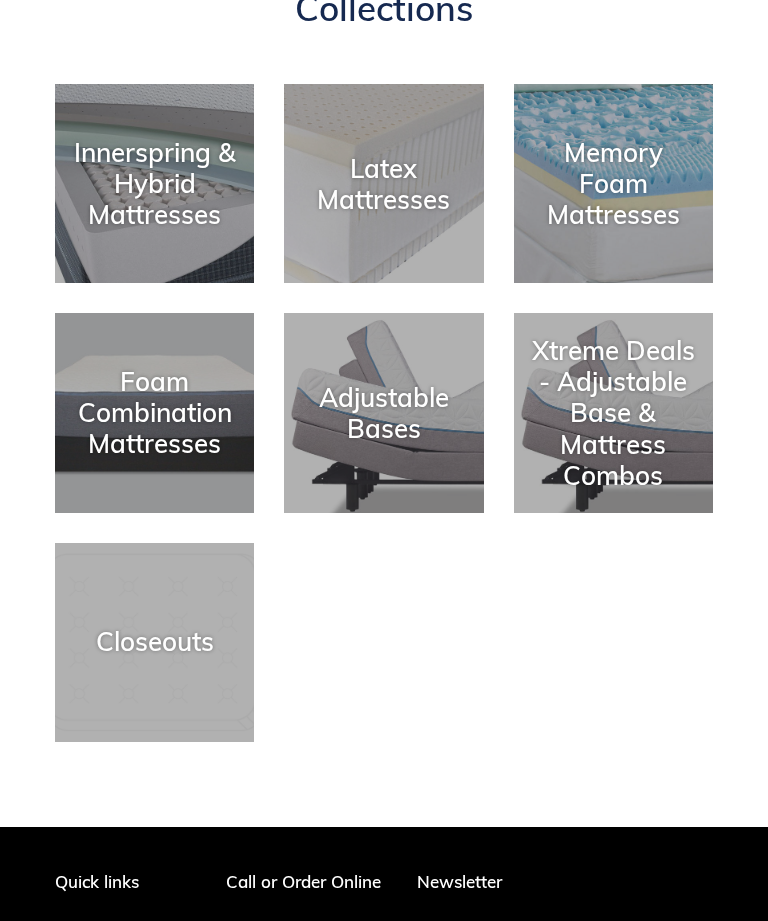 click on "Foam Combination Mattresses" at bounding box center (154, 414) 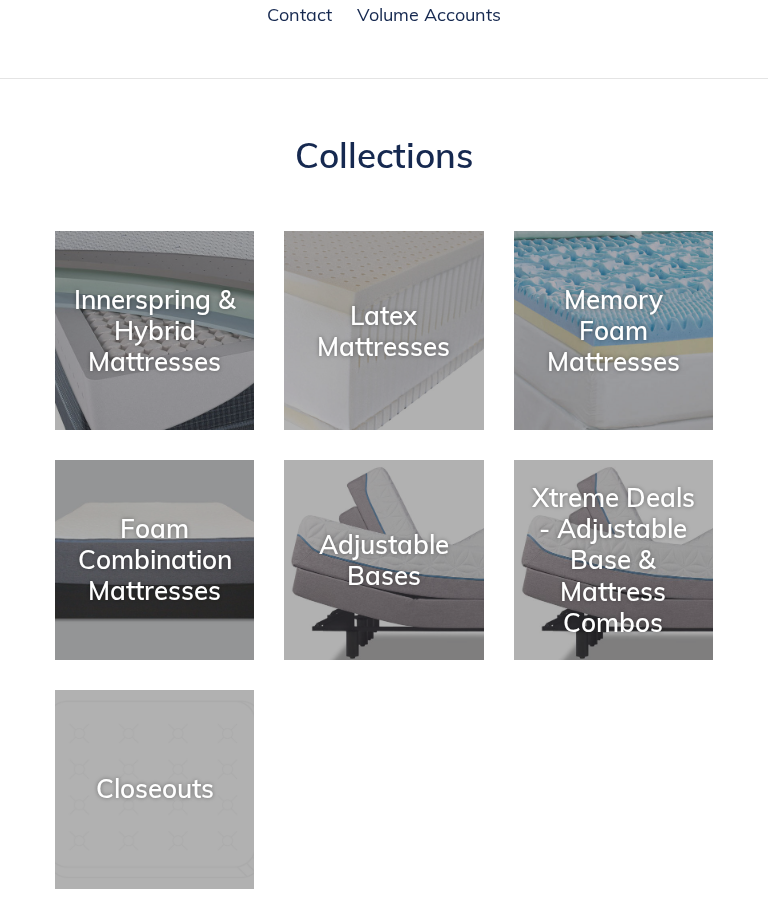 scroll, scrollTop: 194, scrollLeft: 0, axis: vertical 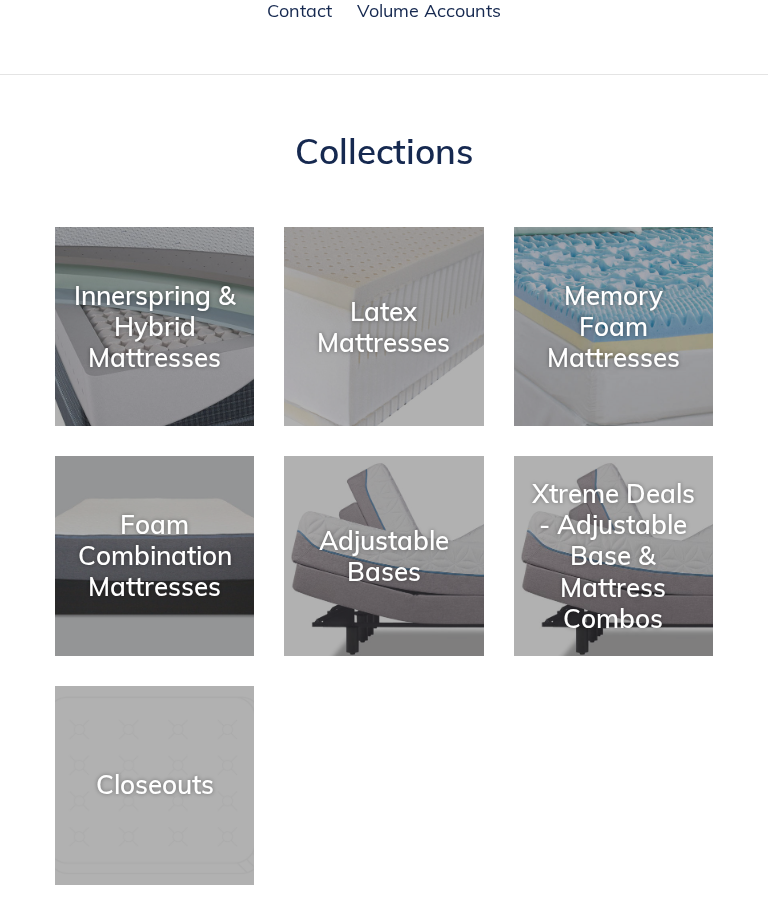 click on "Closeouts" at bounding box center (154, 785) 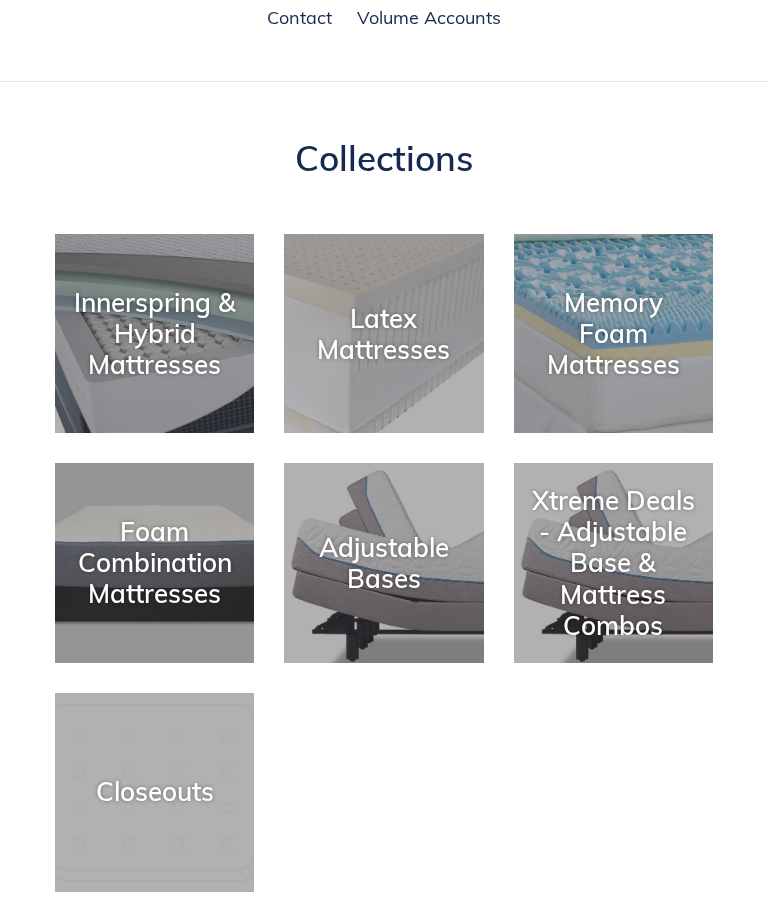click on "Innerspring & Hybrid Mattresses" at bounding box center [154, 334] 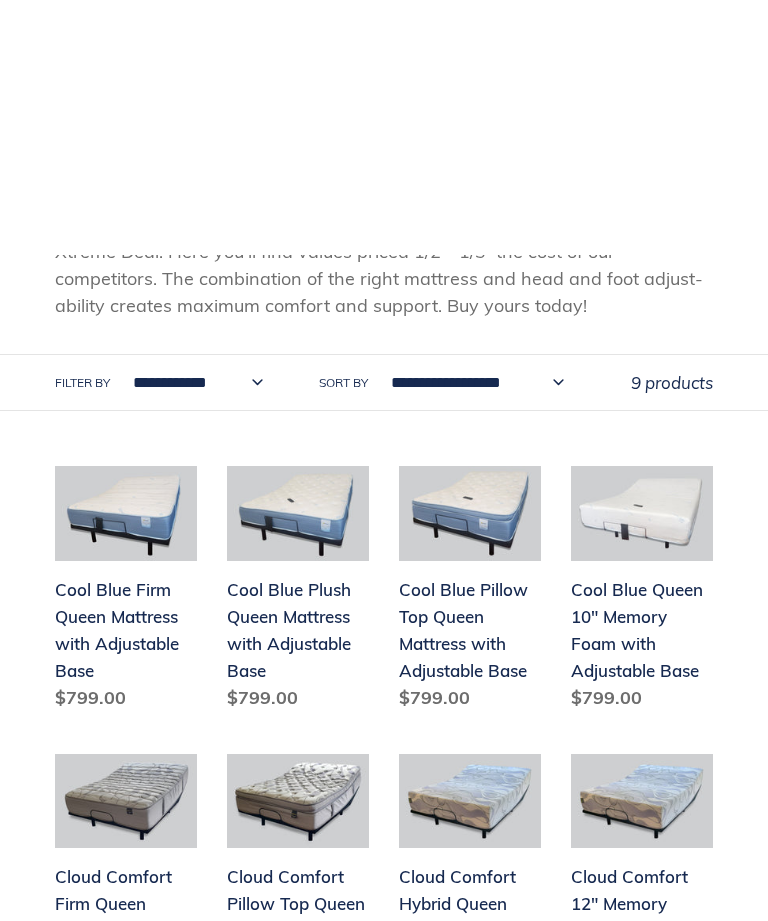 scroll, scrollTop: 0, scrollLeft: 0, axis: both 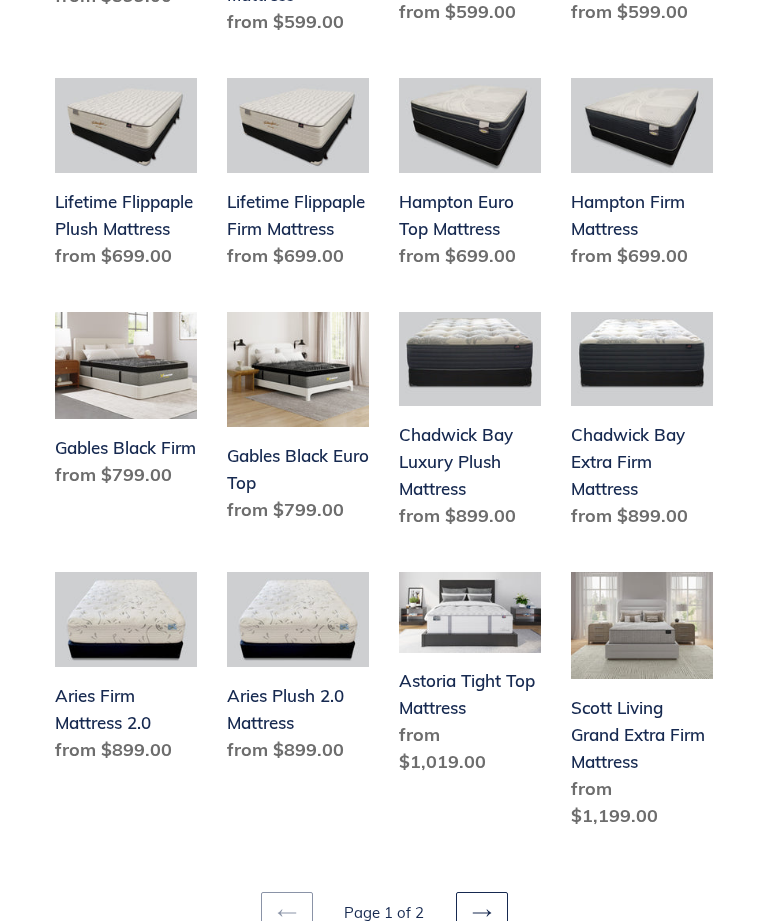 click 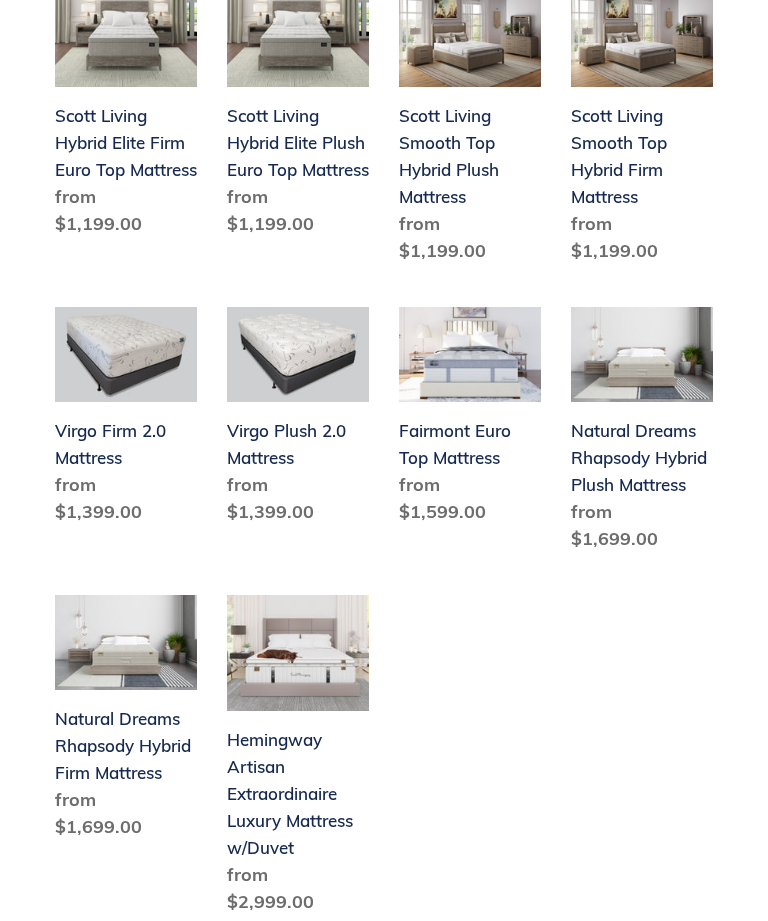 scroll, scrollTop: 887, scrollLeft: 0, axis: vertical 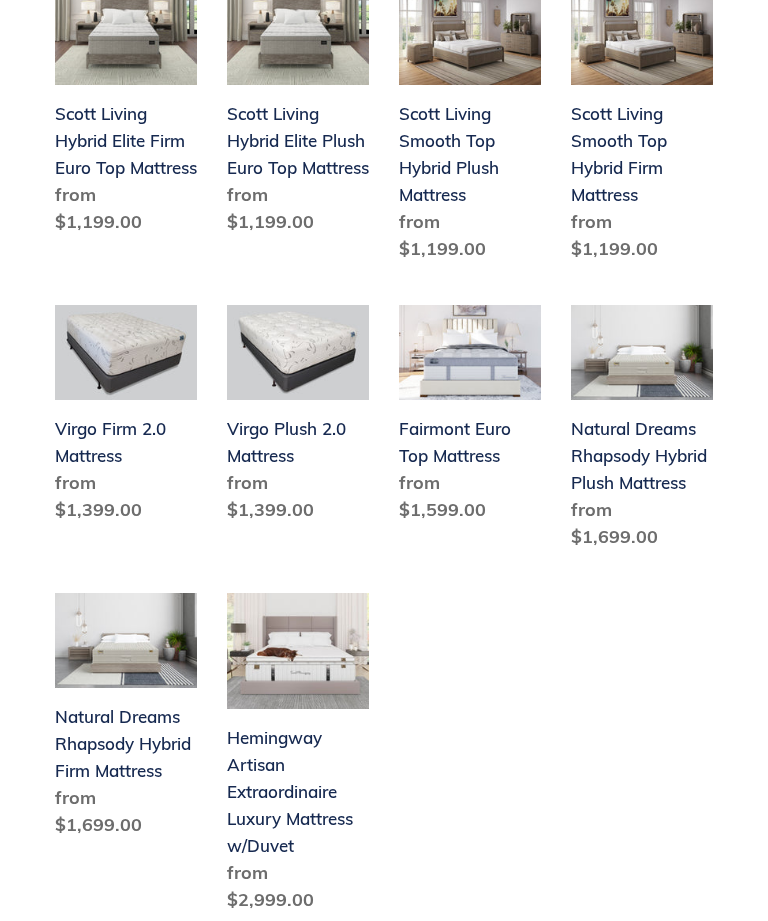 click on "Fairmont Euro Top Mattress" at bounding box center (470, 418) 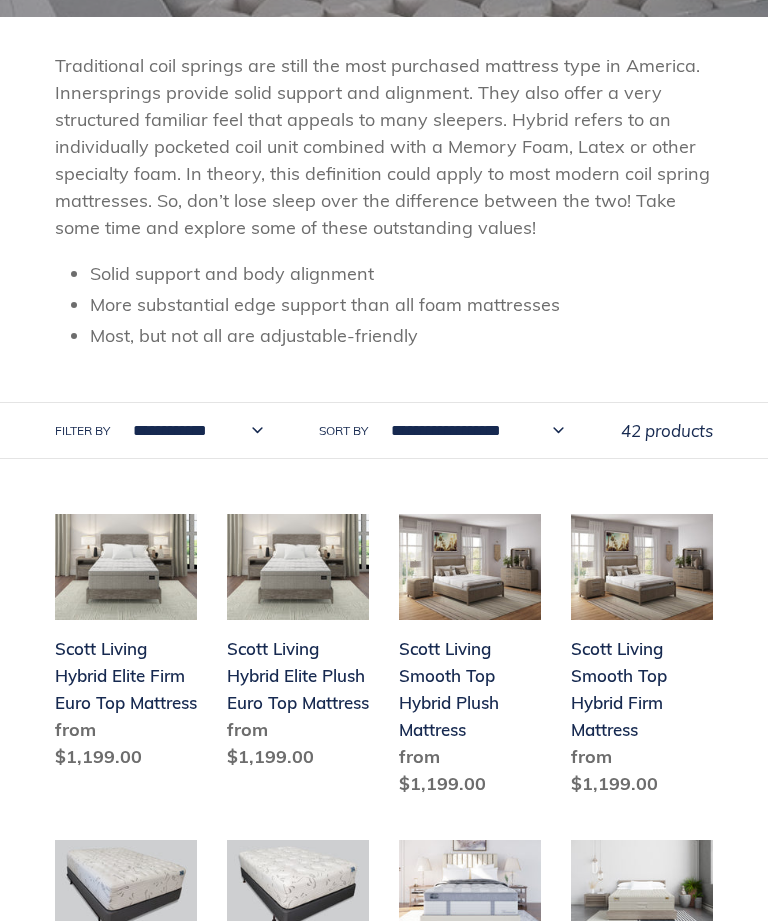 scroll, scrollTop: 0, scrollLeft: 0, axis: both 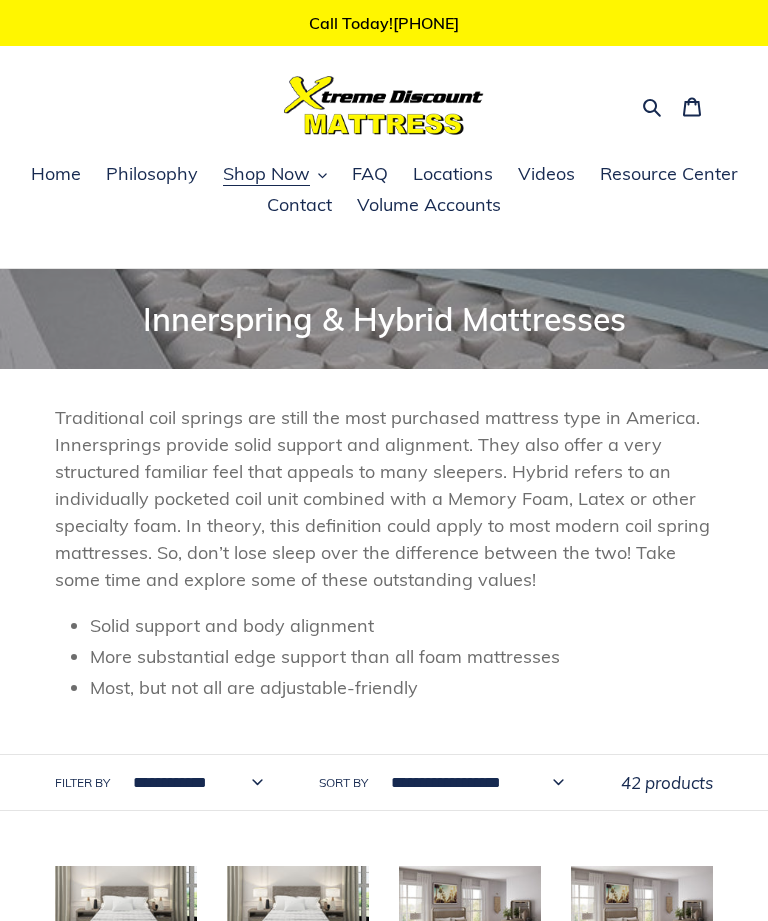 click on "Shop Now" at bounding box center [266, 174] 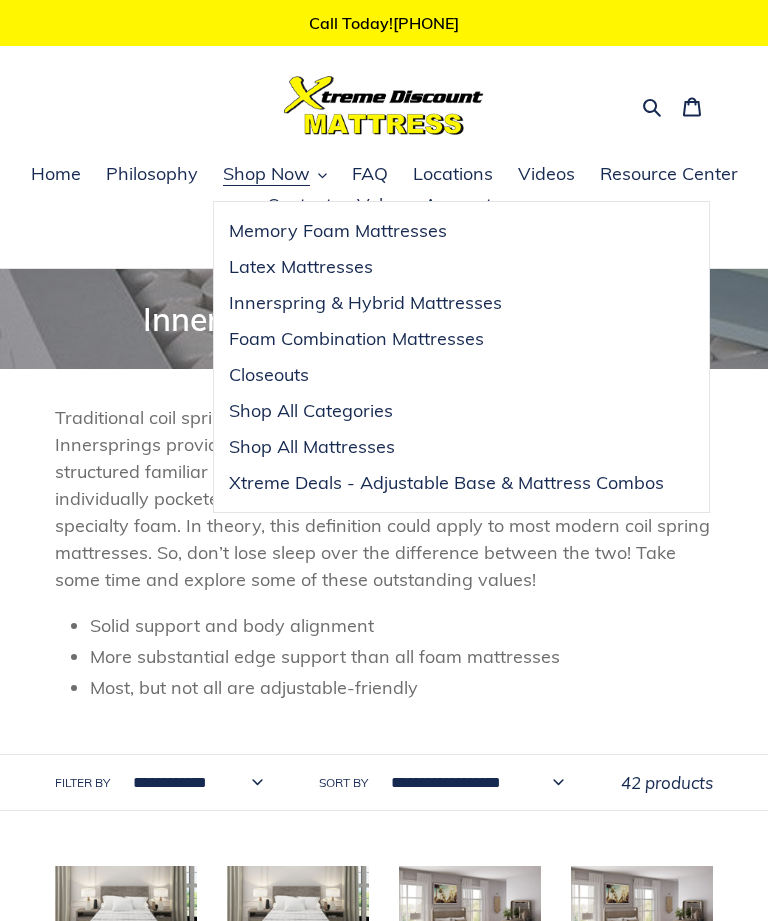 click on "Shop All Mattresses" at bounding box center (312, 447) 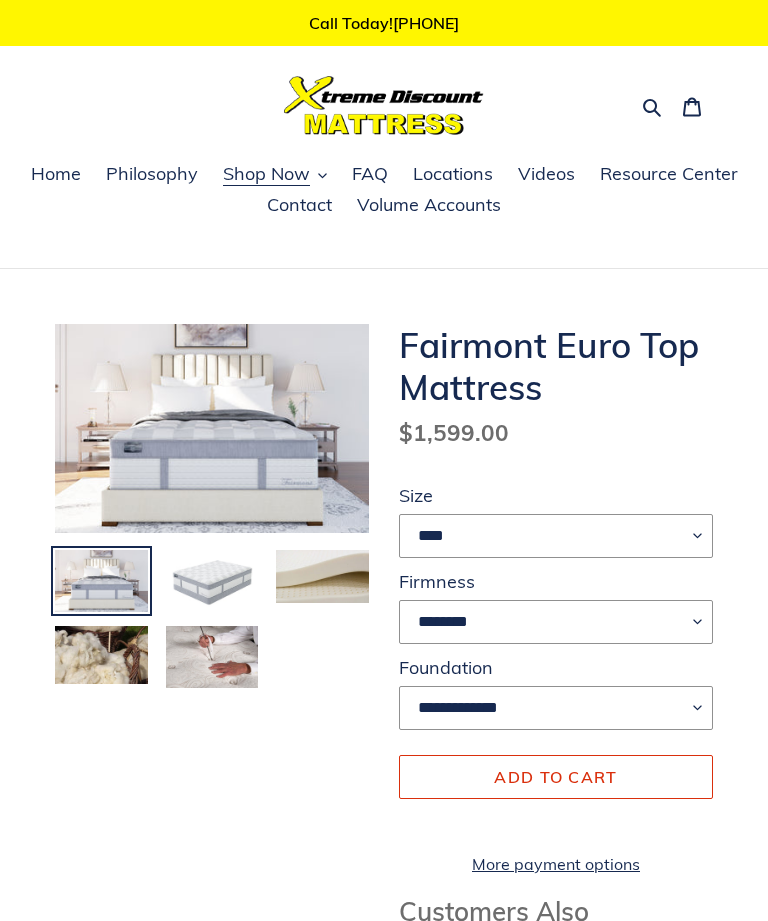 scroll, scrollTop: 0, scrollLeft: 0, axis: both 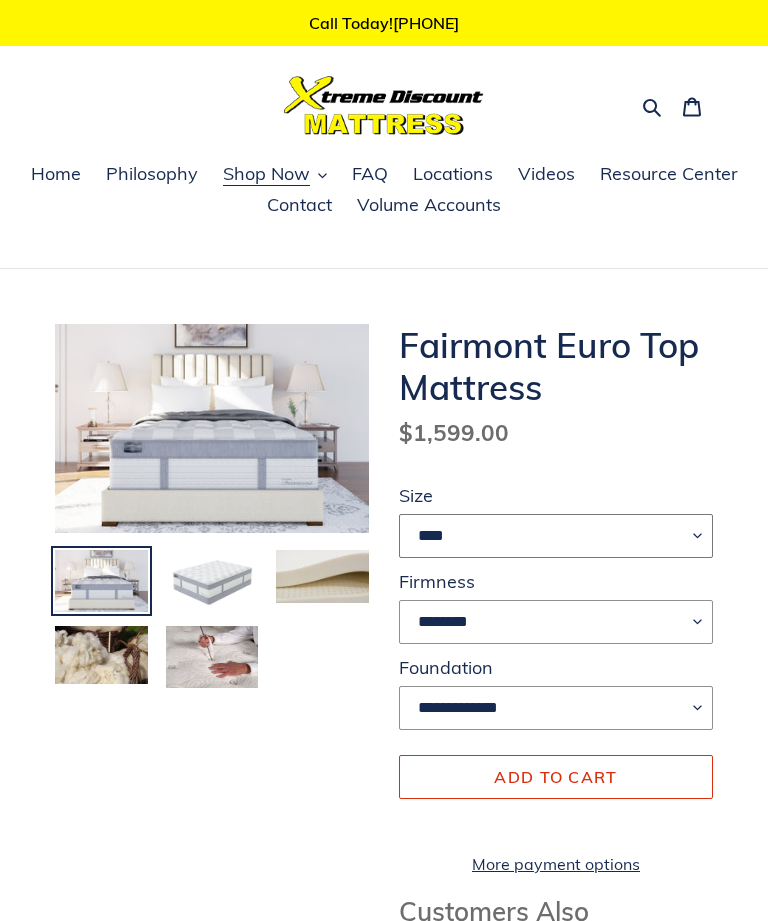 click on "**** **** ***** ****" at bounding box center [556, 536] 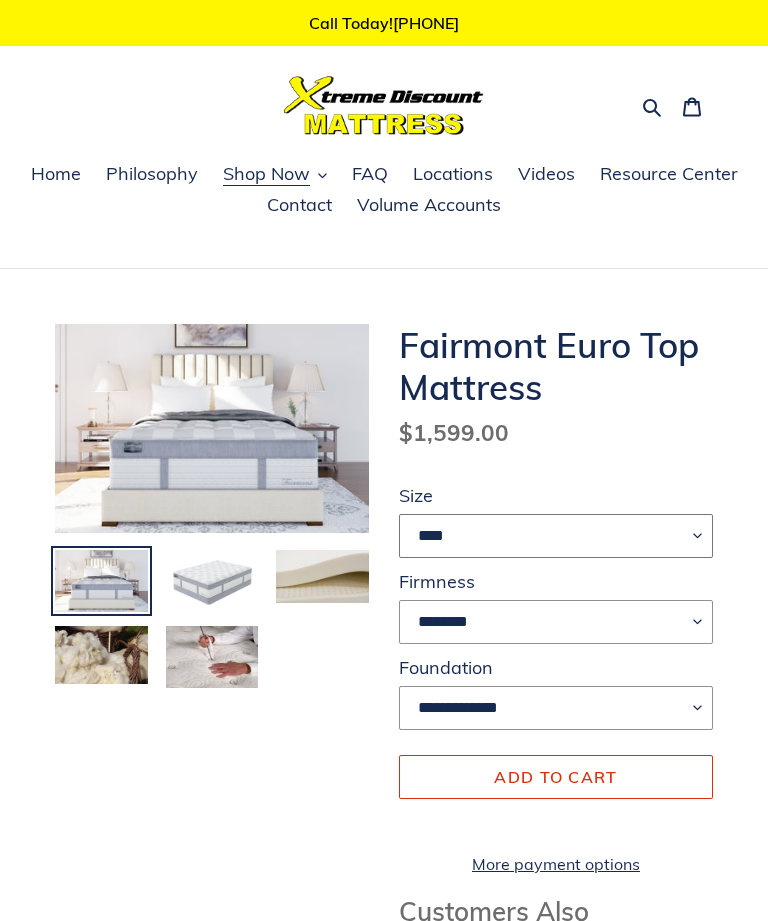 select on "*****" 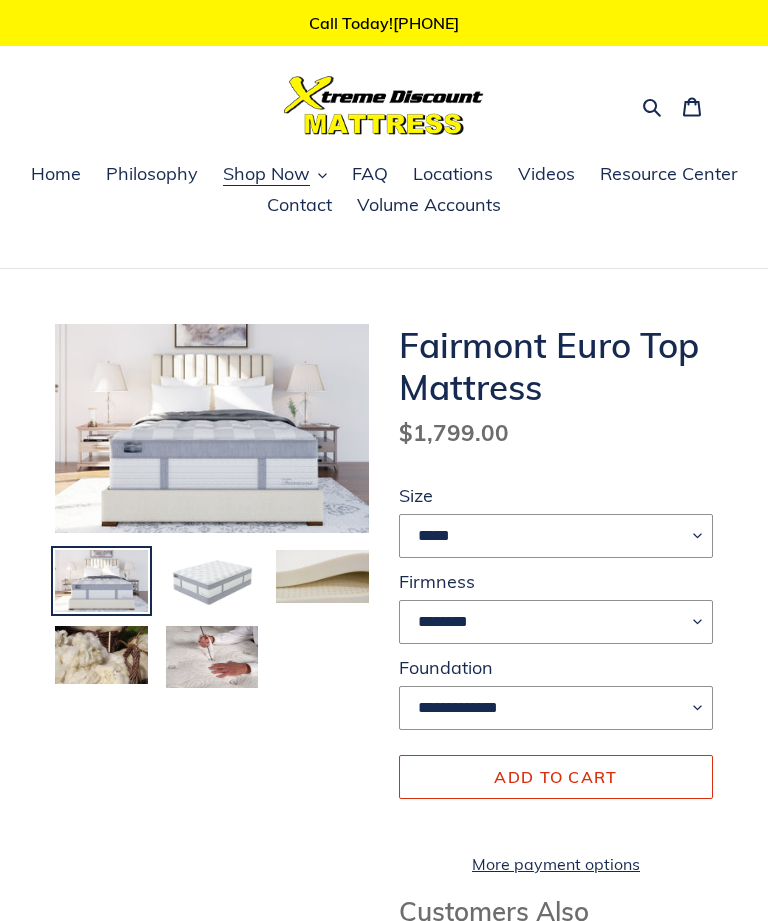 click at bounding box center (212, 581) 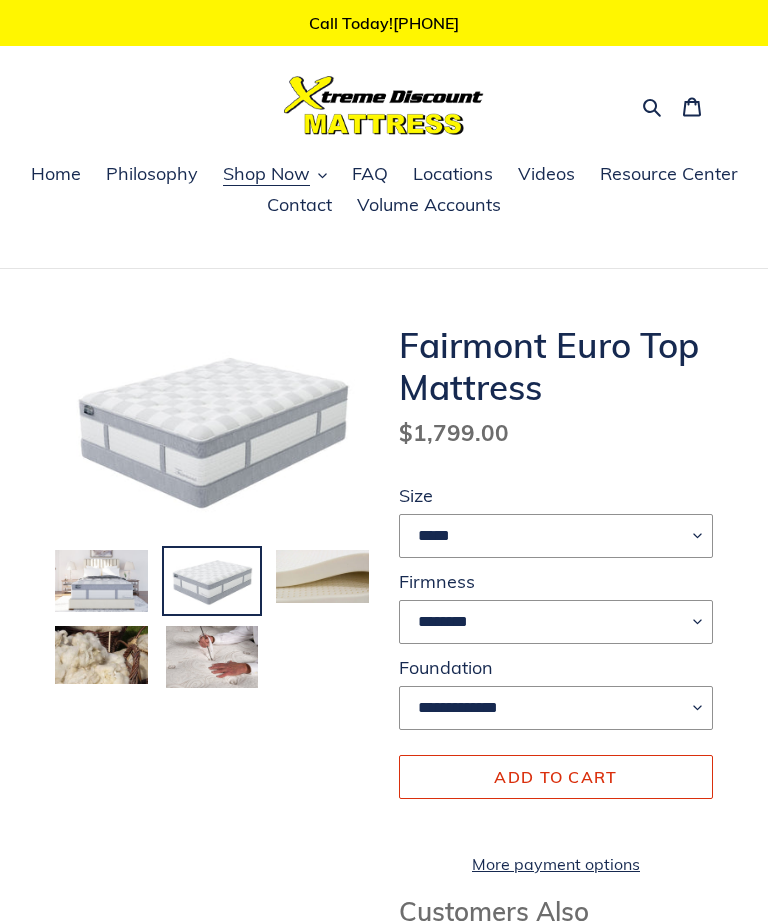 click at bounding box center [322, 576] 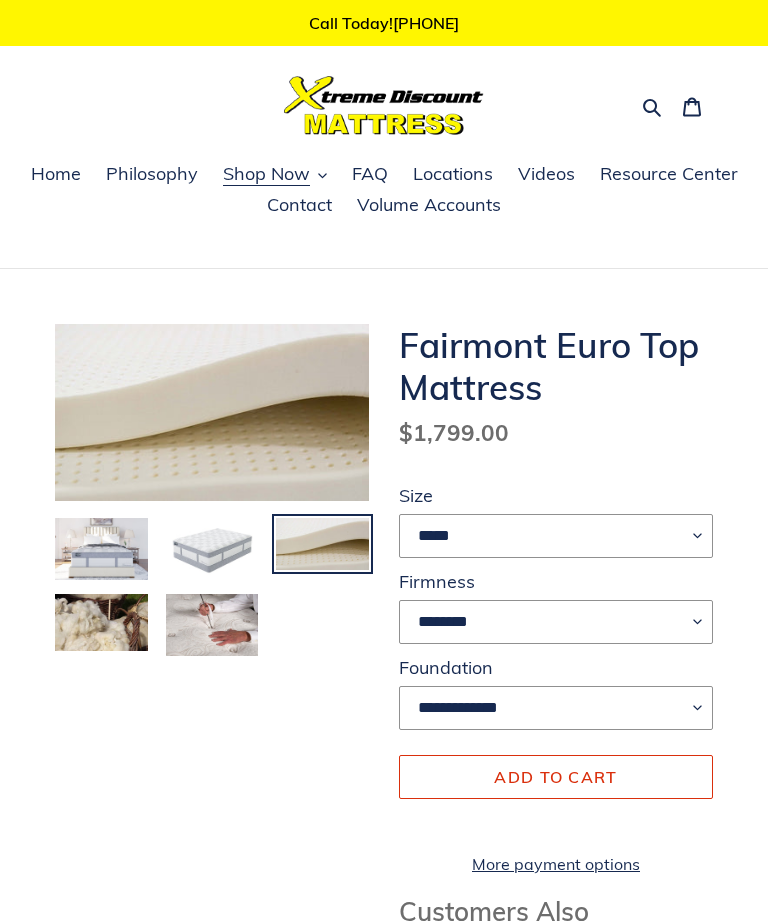 click at bounding box center [101, 623] 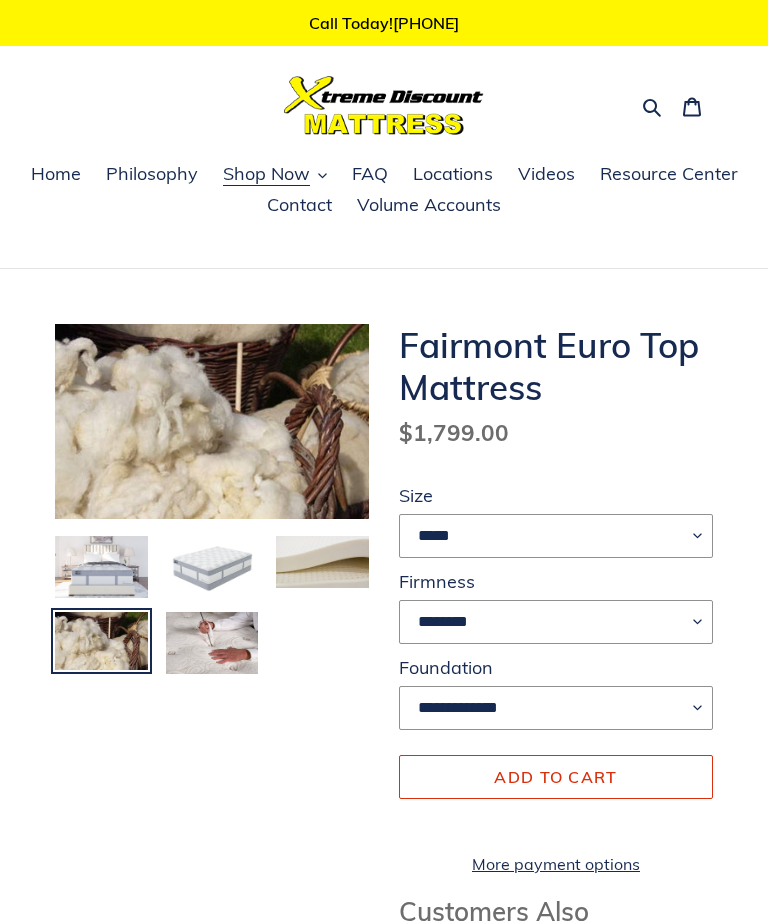 click at bounding box center [212, 643] 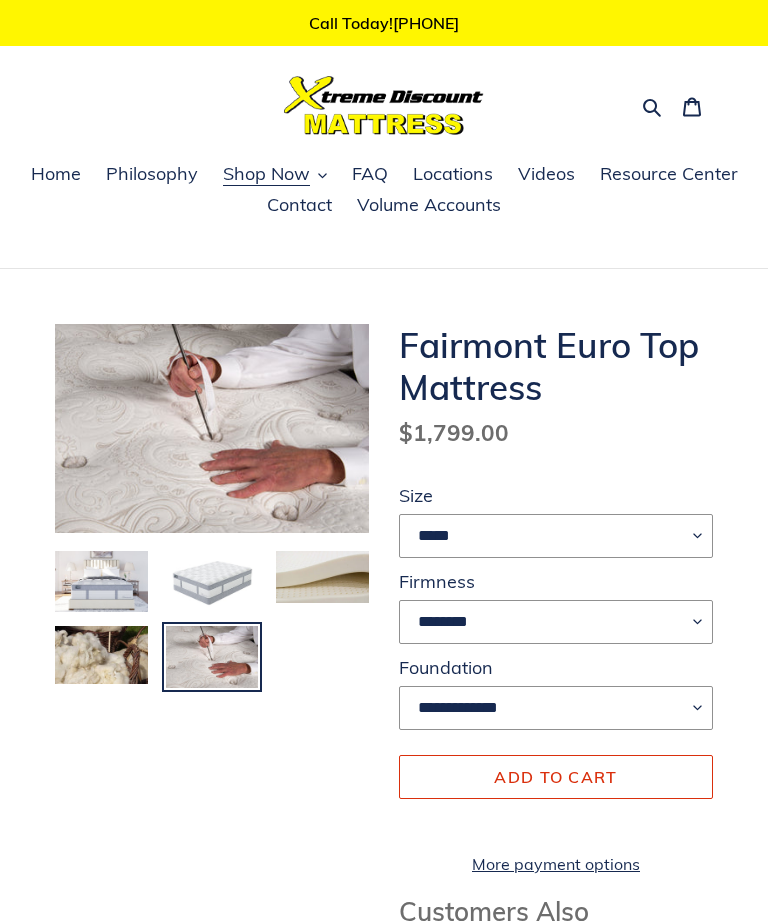 click at bounding box center (212, 582) 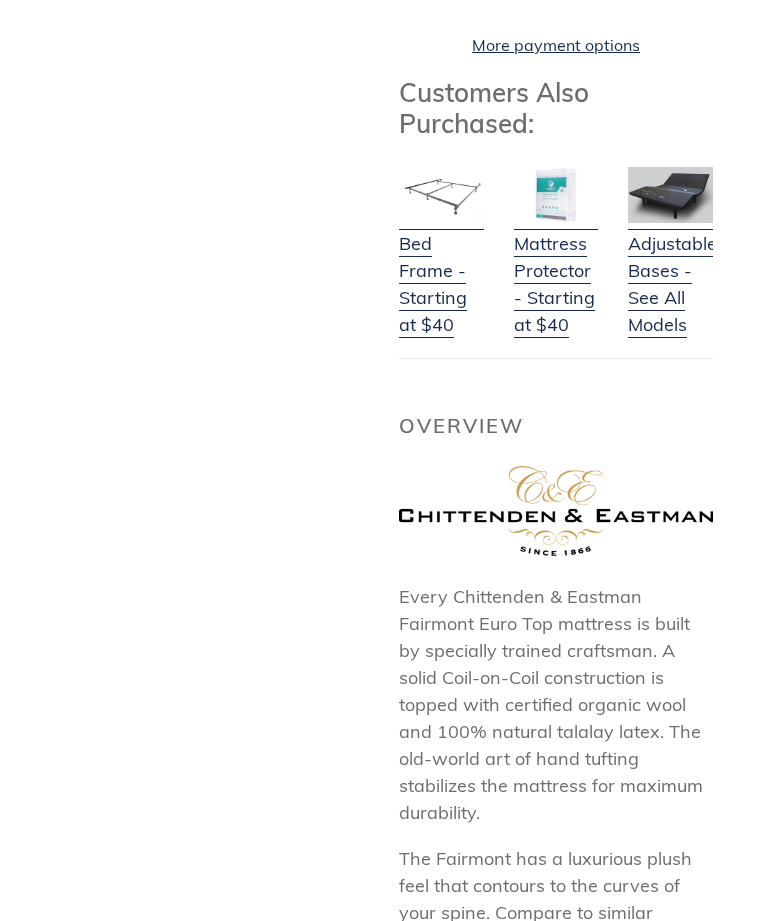 scroll, scrollTop: 823, scrollLeft: 0, axis: vertical 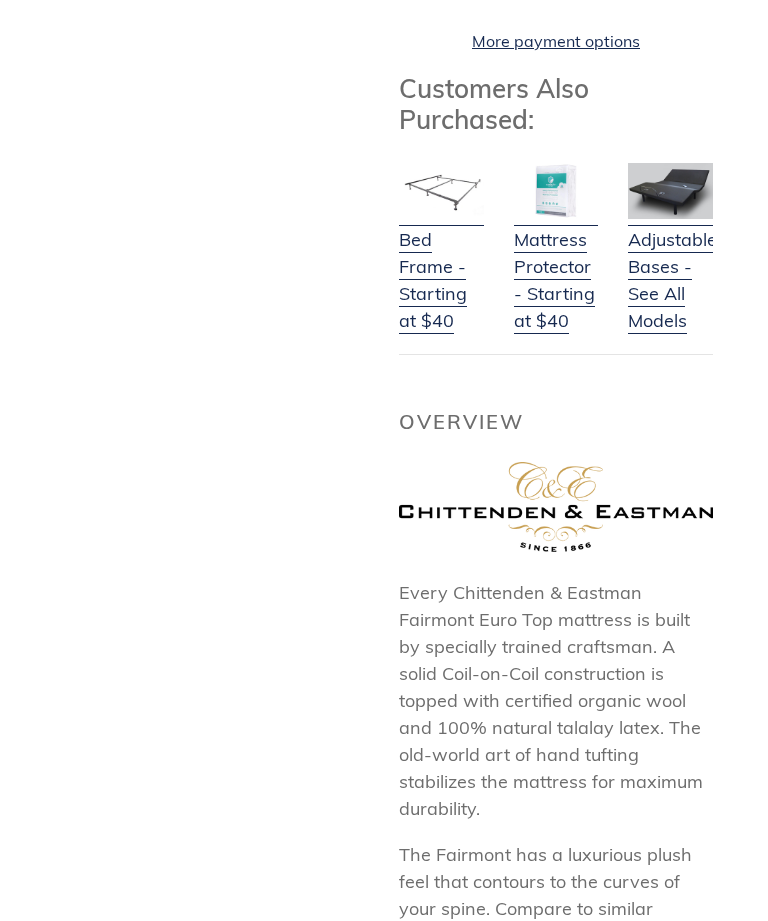 click at bounding box center [556, 507] 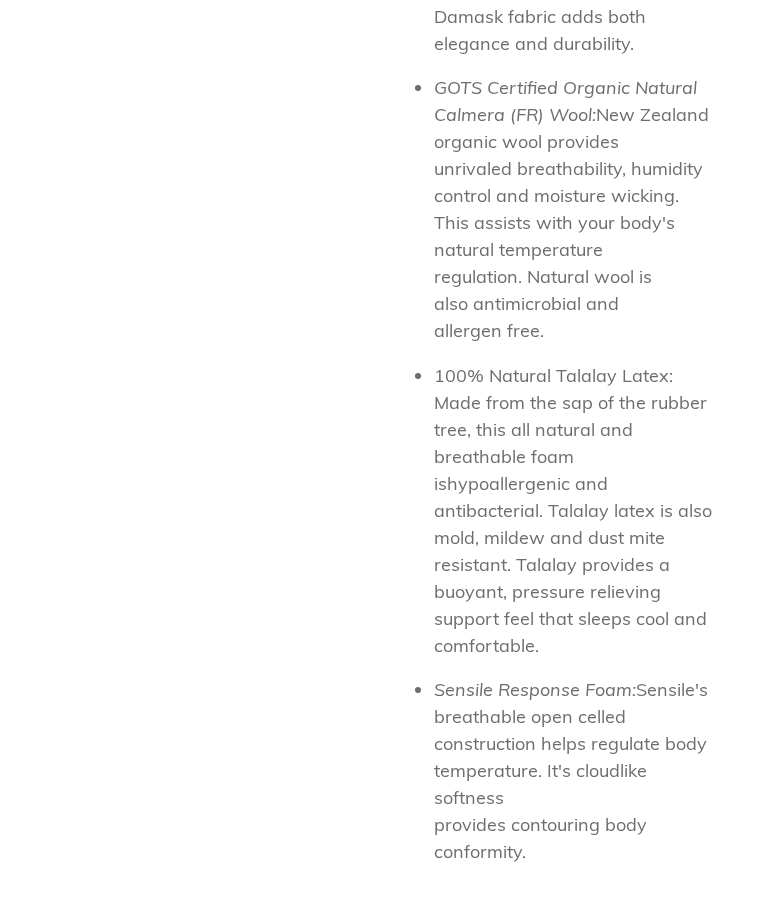 scroll, scrollTop: 2171, scrollLeft: 0, axis: vertical 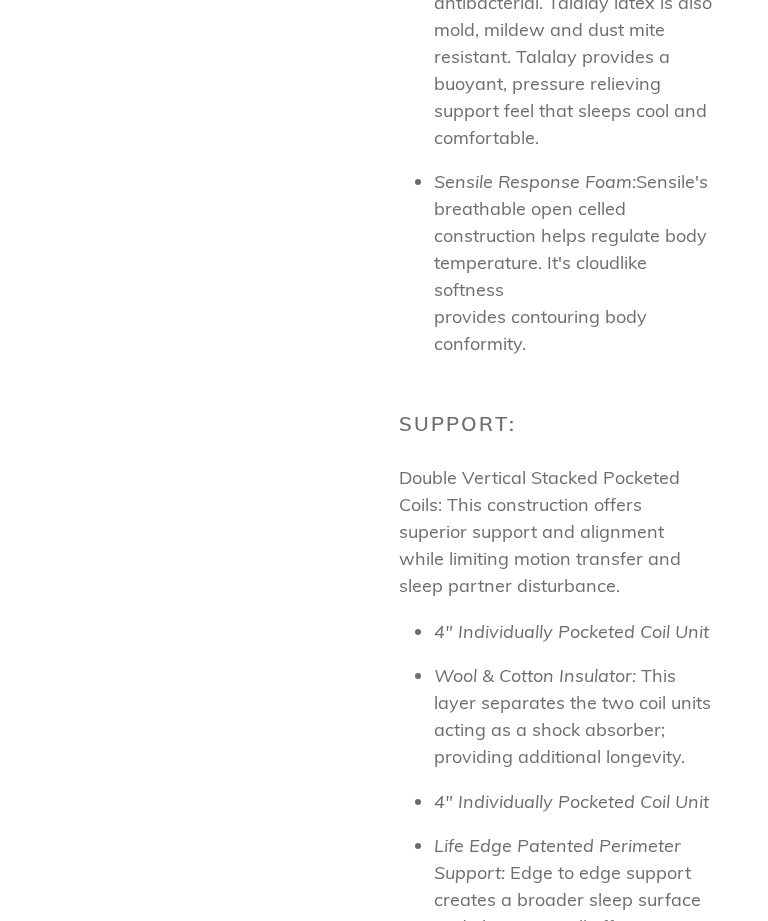 click on "Wool & Cotton Insulator:   This layer separates the two coil units acting as a shock absorber; providing additional longevity." at bounding box center [573, 716] 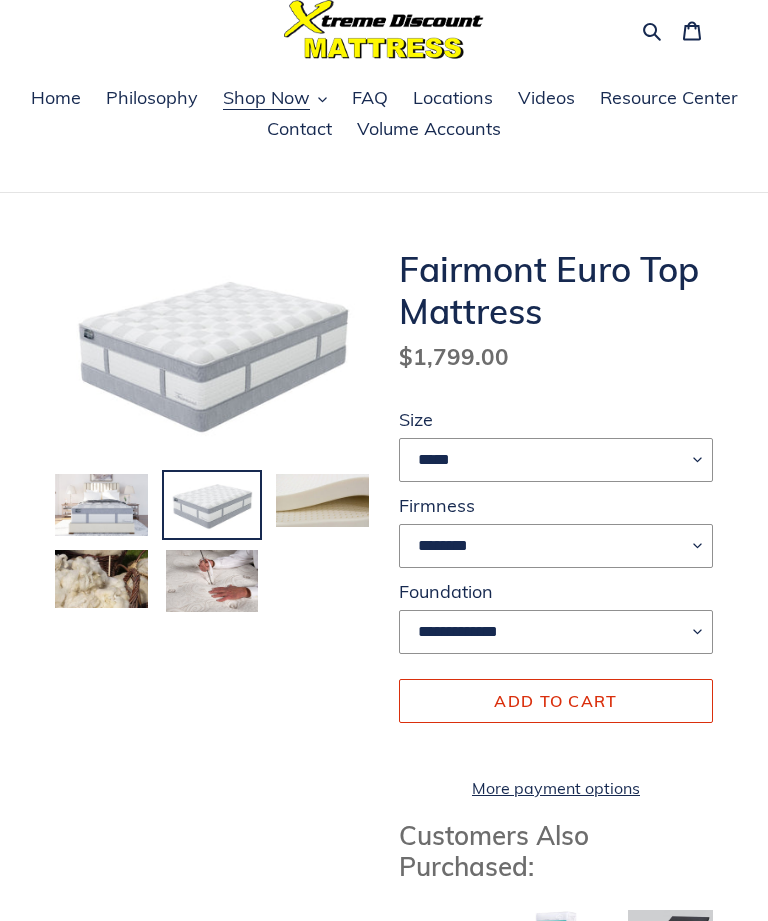 scroll, scrollTop: 0, scrollLeft: 0, axis: both 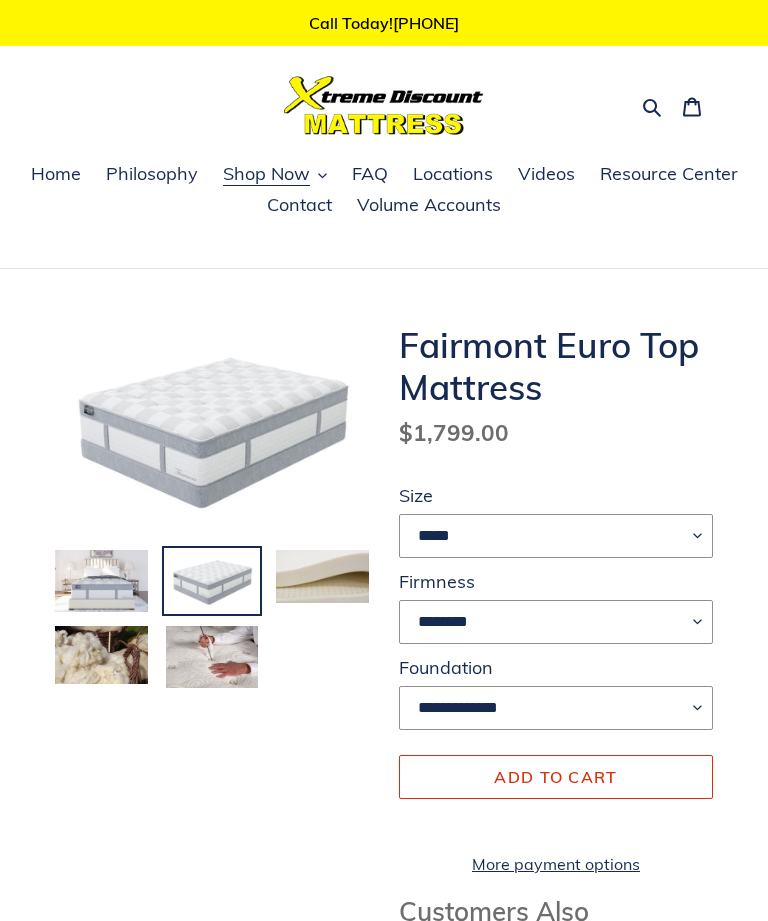 click at bounding box center [101, 581] 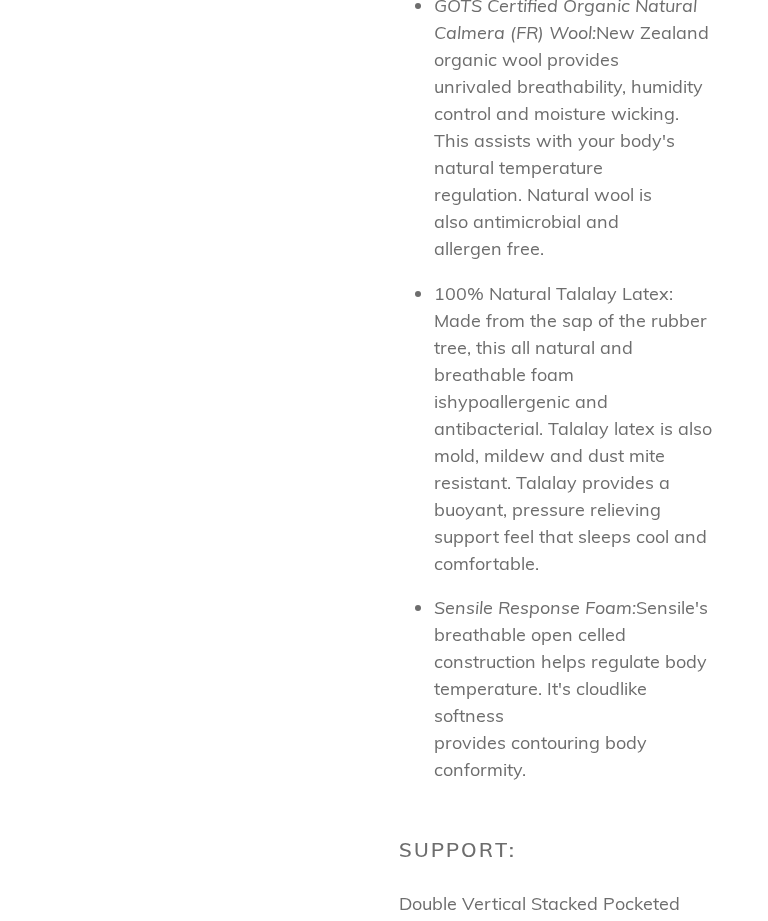 scroll, scrollTop: 2260, scrollLeft: 0, axis: vertical 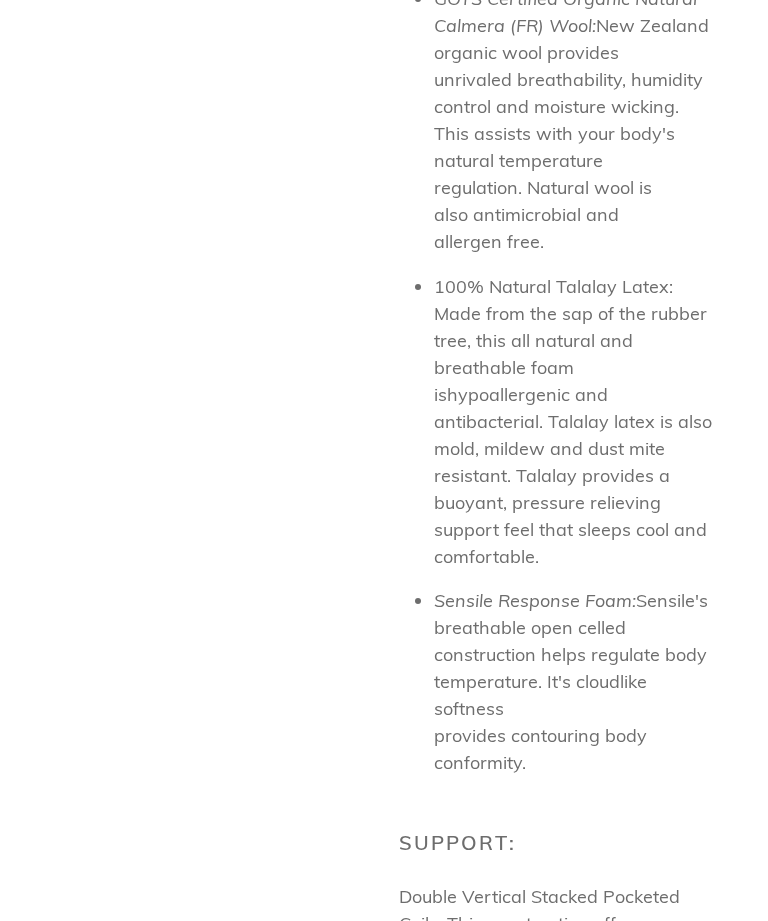 click on "Previous slide
Next slide
Fairmont Euro Top Mattress
Regular price" at bounding box center [384, 6] 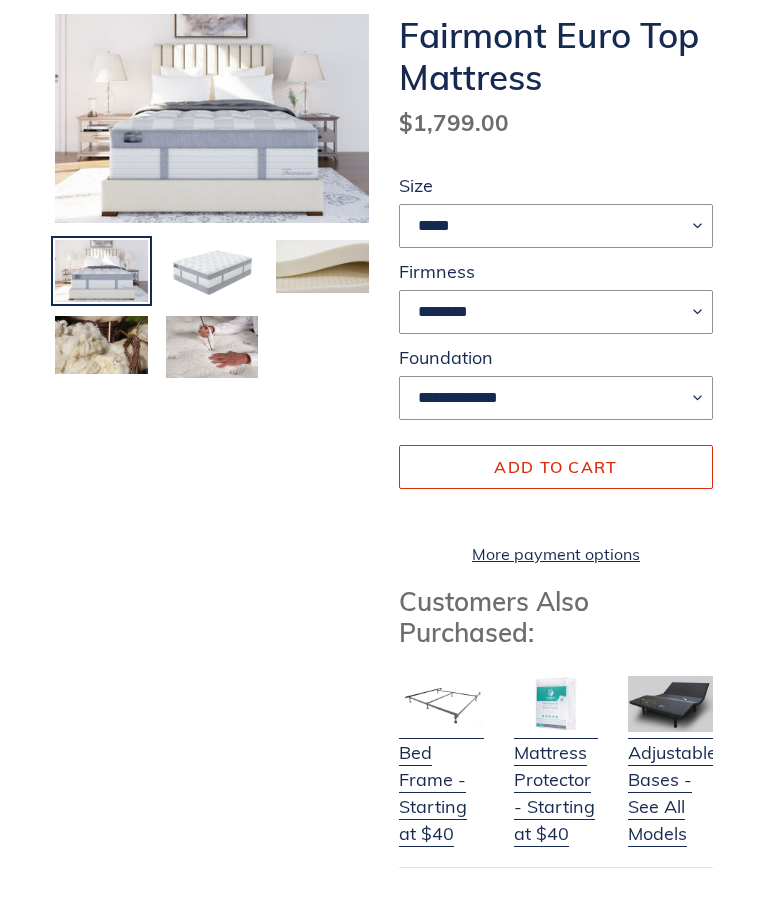 scroll, scrollTop: 0, scrollLeft: 0, axis: both 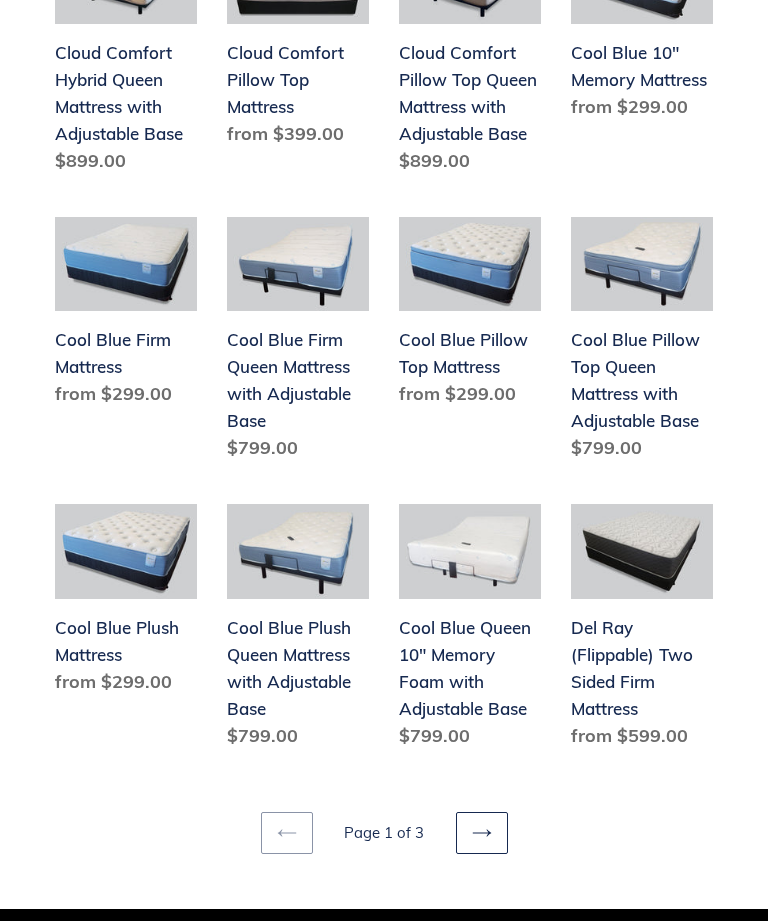click on "Next page" at bounding box center [482, 833] 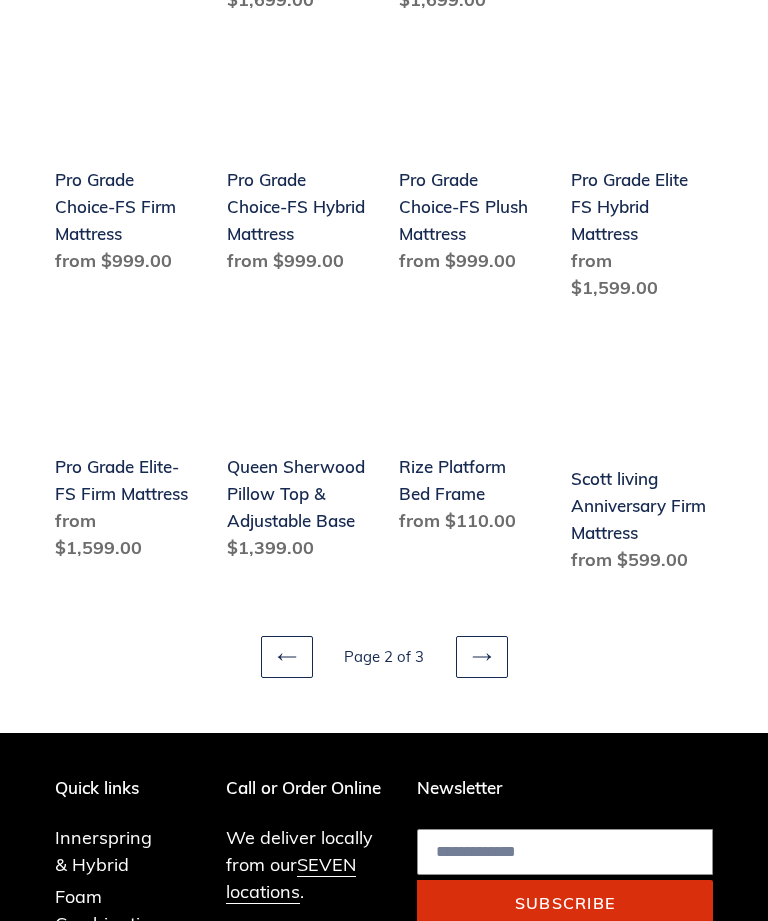 scroll, scrollTop: 2190, scrollLeft: 0, axis: vertical 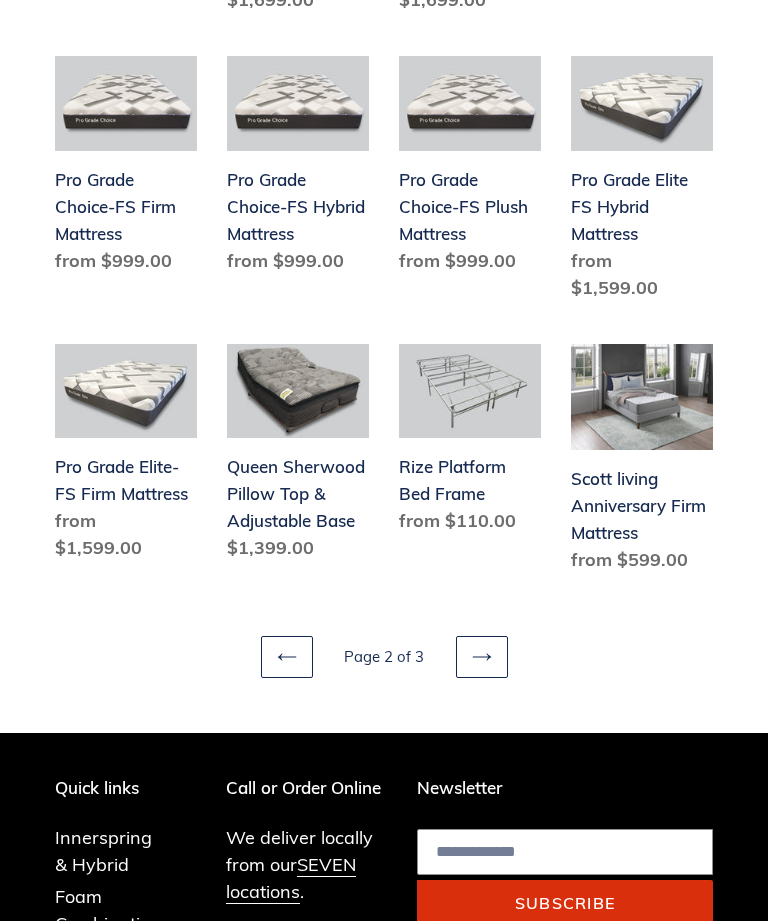 click on "Next page" at bounding box center [482, 657] 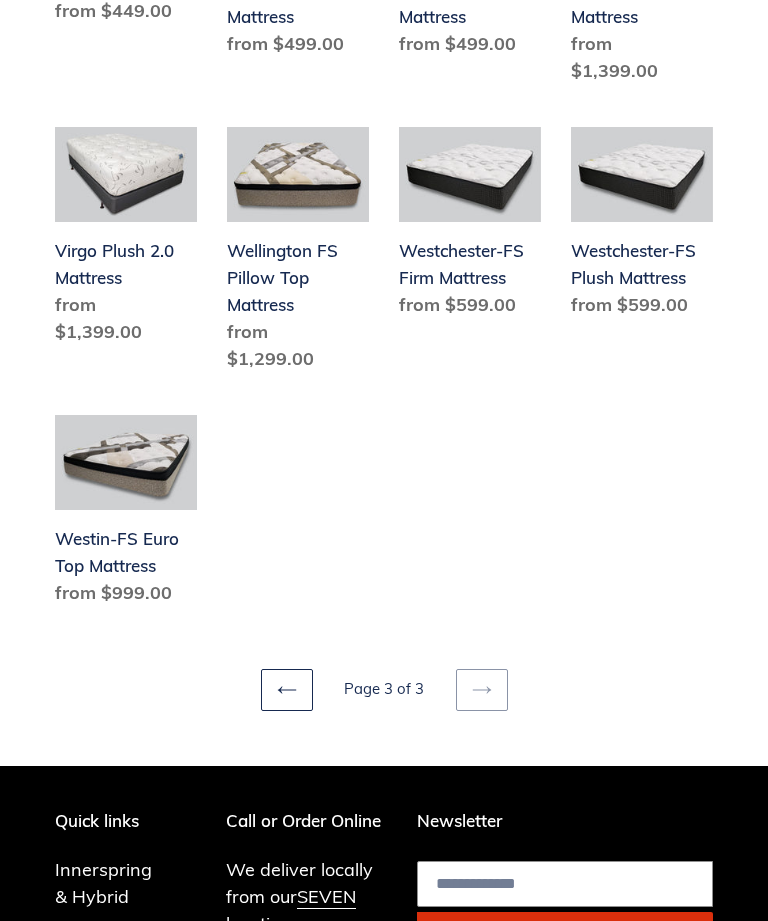 scroll, scrollTop: 1553, scrollLeft: 0, axis: vertical 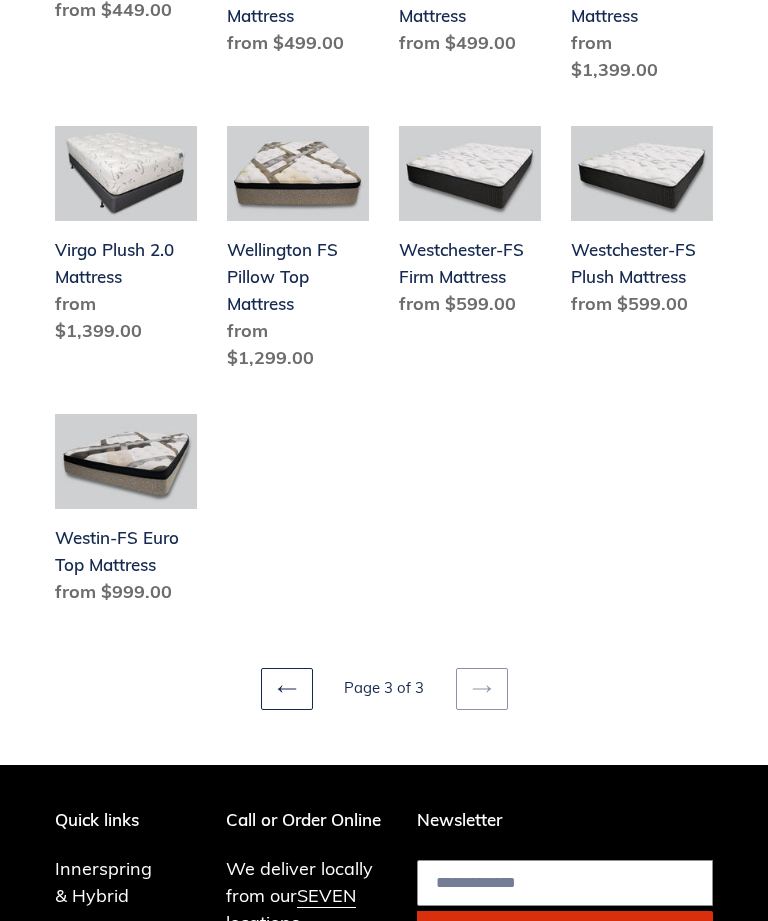 click 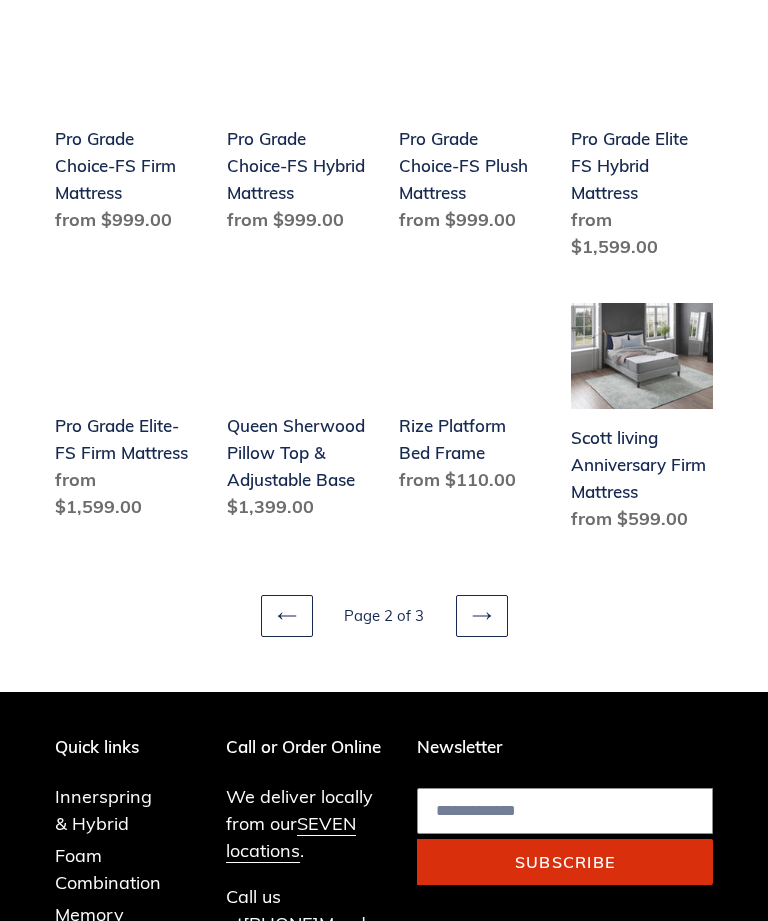 scroll, scrollTop: 2232, scrollLeft: 0, axis: vertical 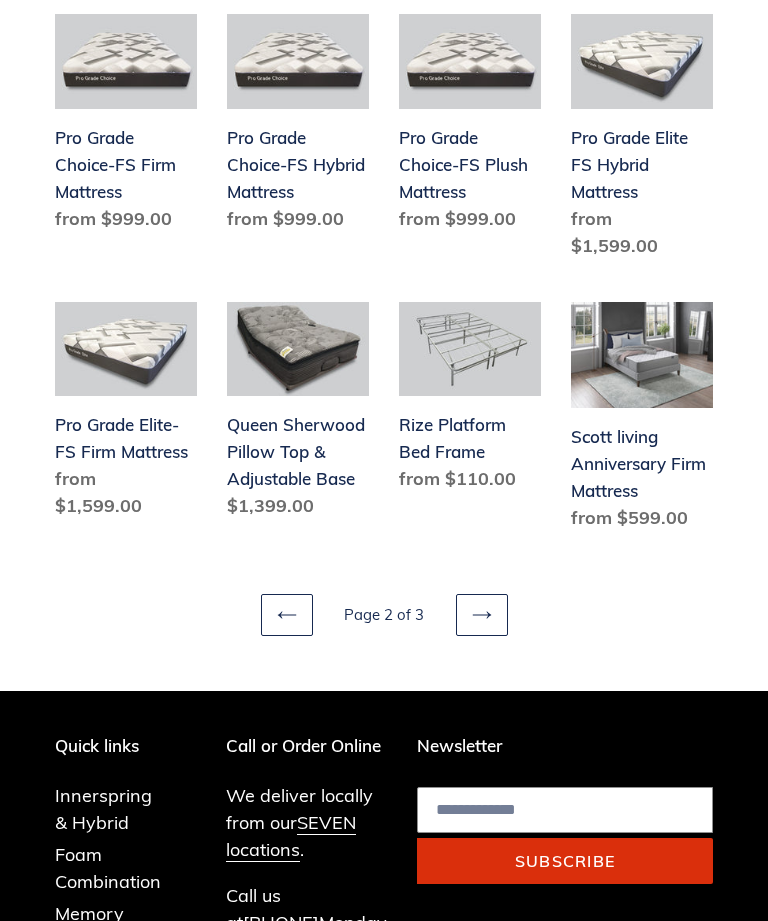 click 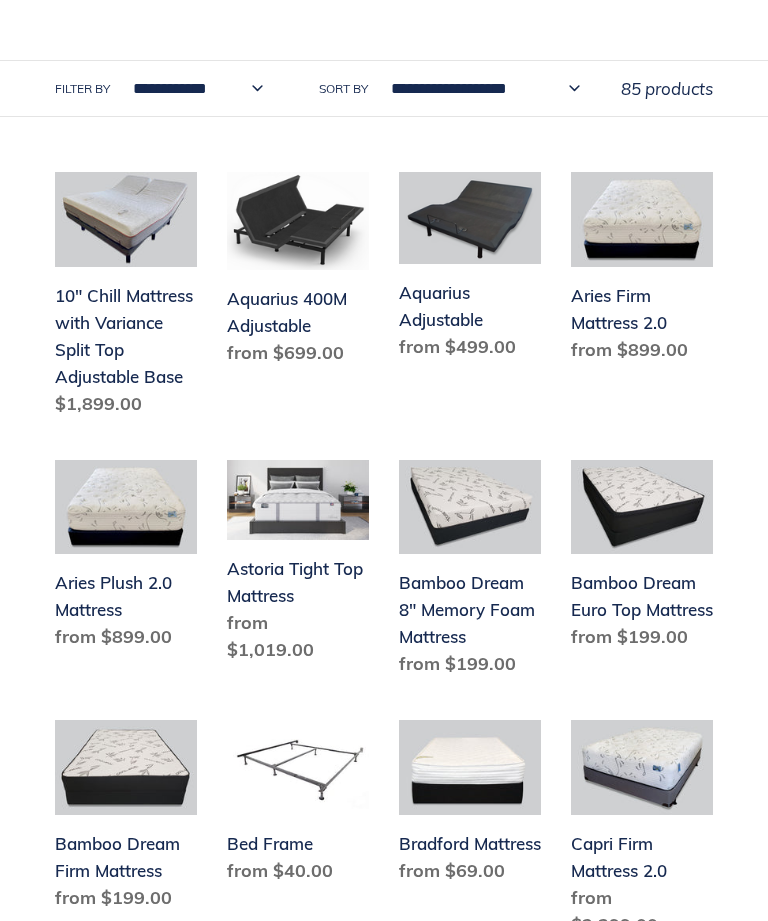 scroll, scrollTop: 0, scrollLeft: 0, axis: both 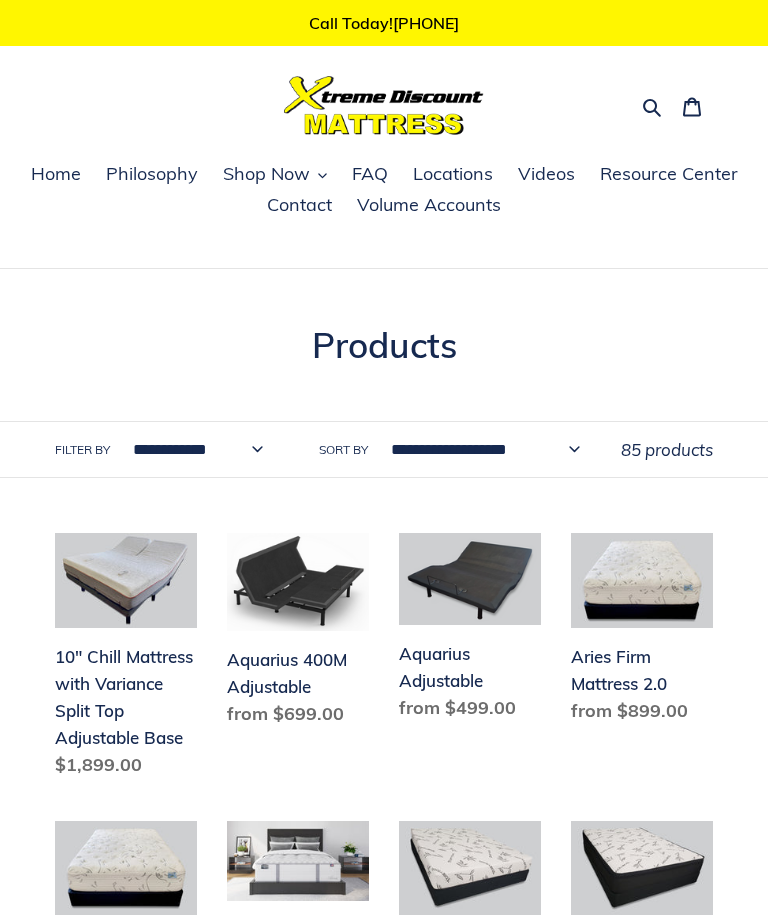click on "Shop Now" at bounding box center [266, 174] 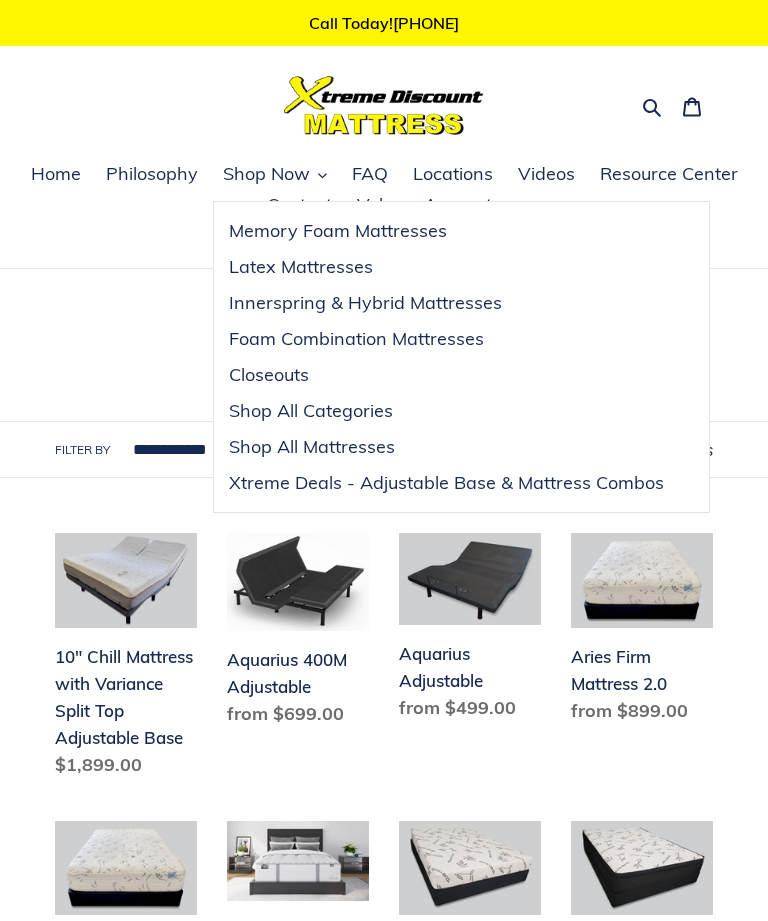 click on "**********" at bounding box center [384, 1555] 